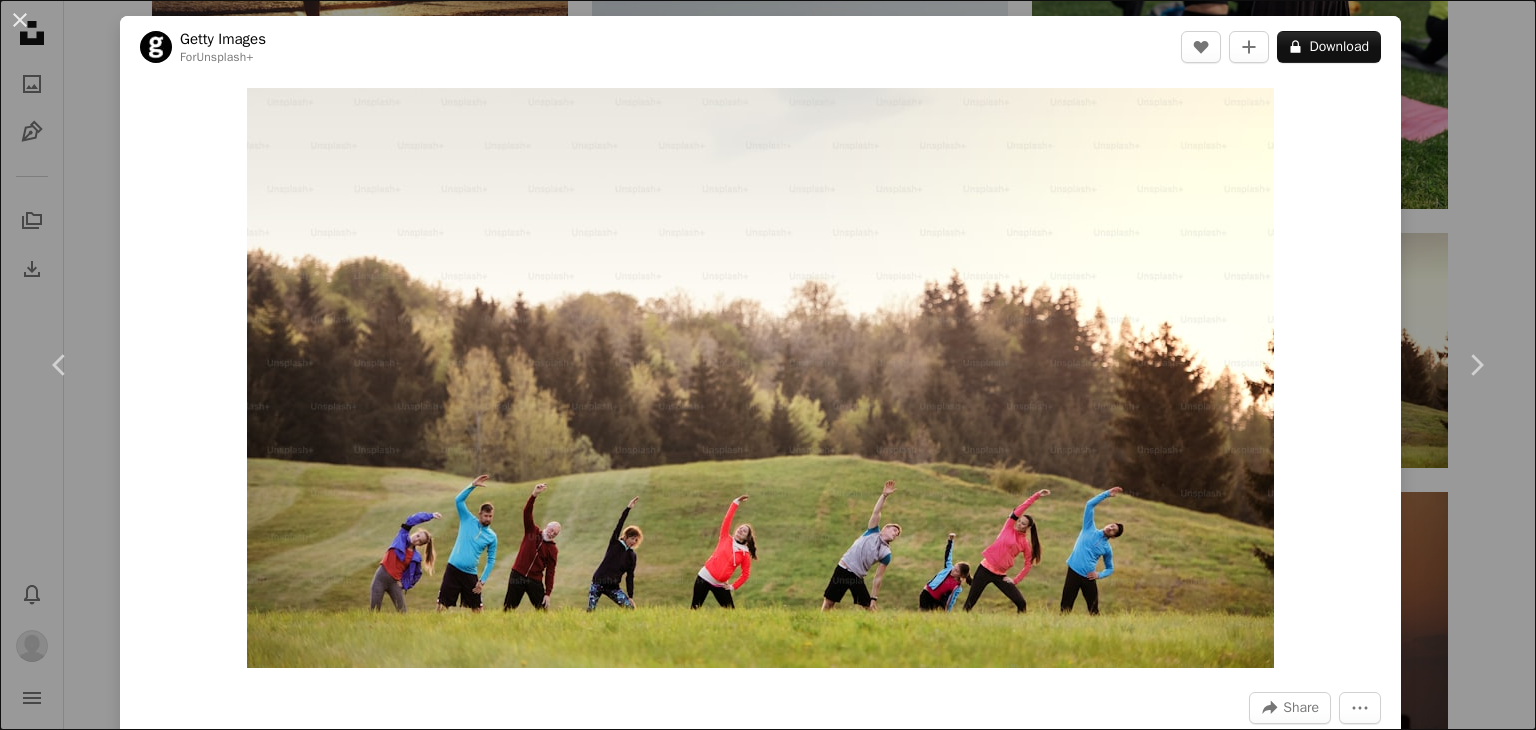 scroll, scrollTop: 41285, scrollLeft: 0, axis: vertical 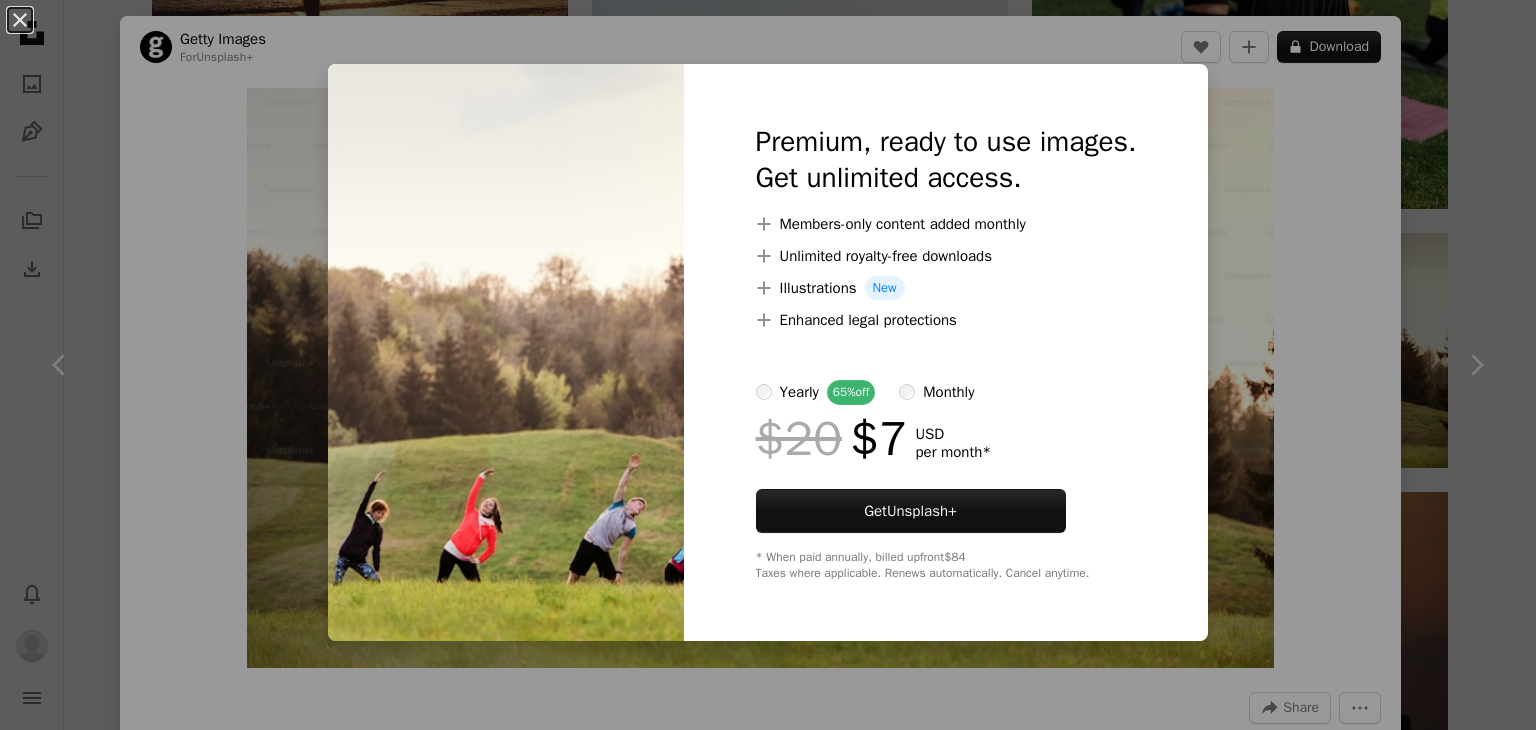 click on "An X shape Premium, ready to use images. Get unlimited access. A plus sign Members-only content added monthly A plus sign Unlimited royalty-free downloads A plus sign Illustrations  New A plus sign Enhanced legal protections yearly 65%  off monthly $20   $7 USD per month * Get  Unsplash+ * When paid annually, billed upfront  $84 Taxes where applicable. Renews automatically. Cancel anytime." at bounding box center [768, 365] 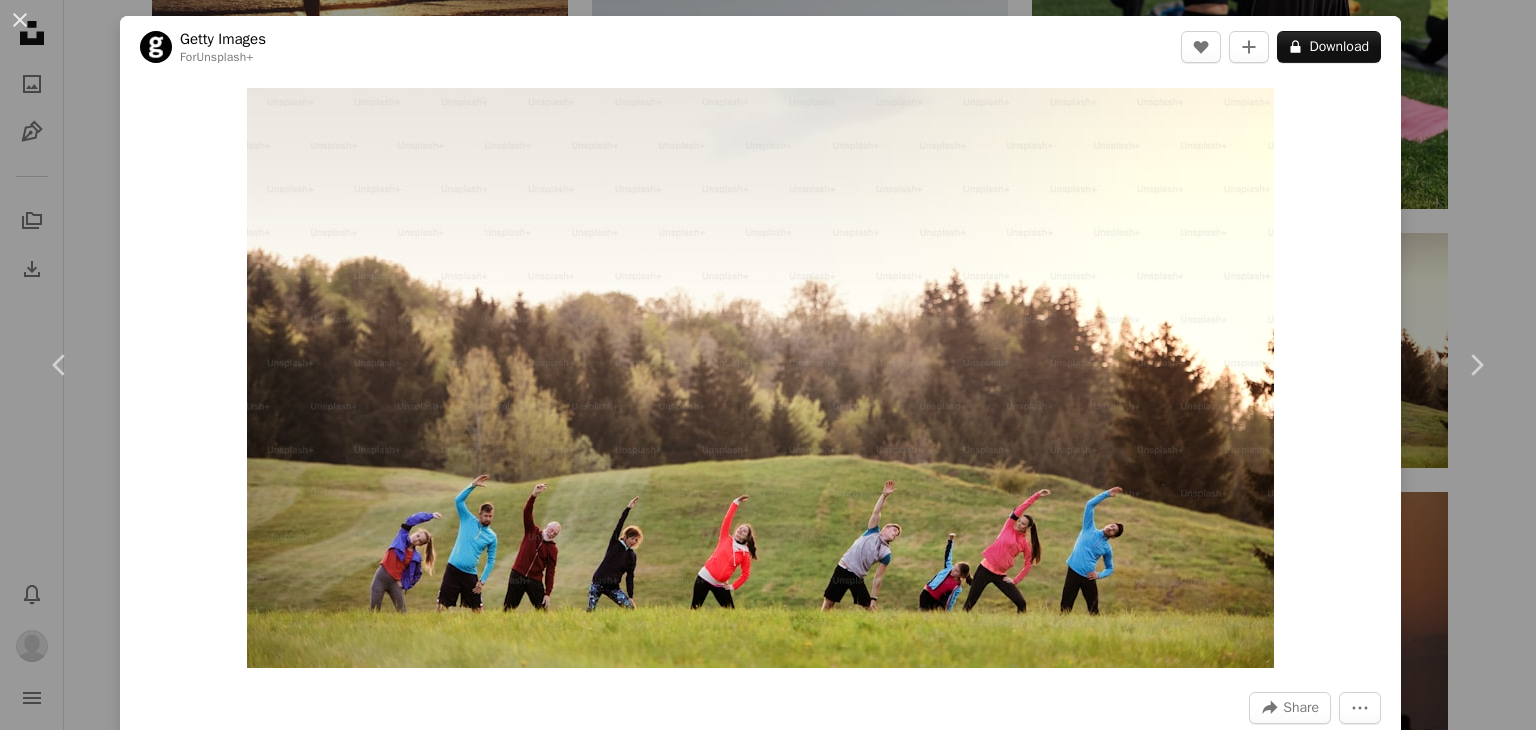 click on "A lock Download" at bounding box center [1329, 47] 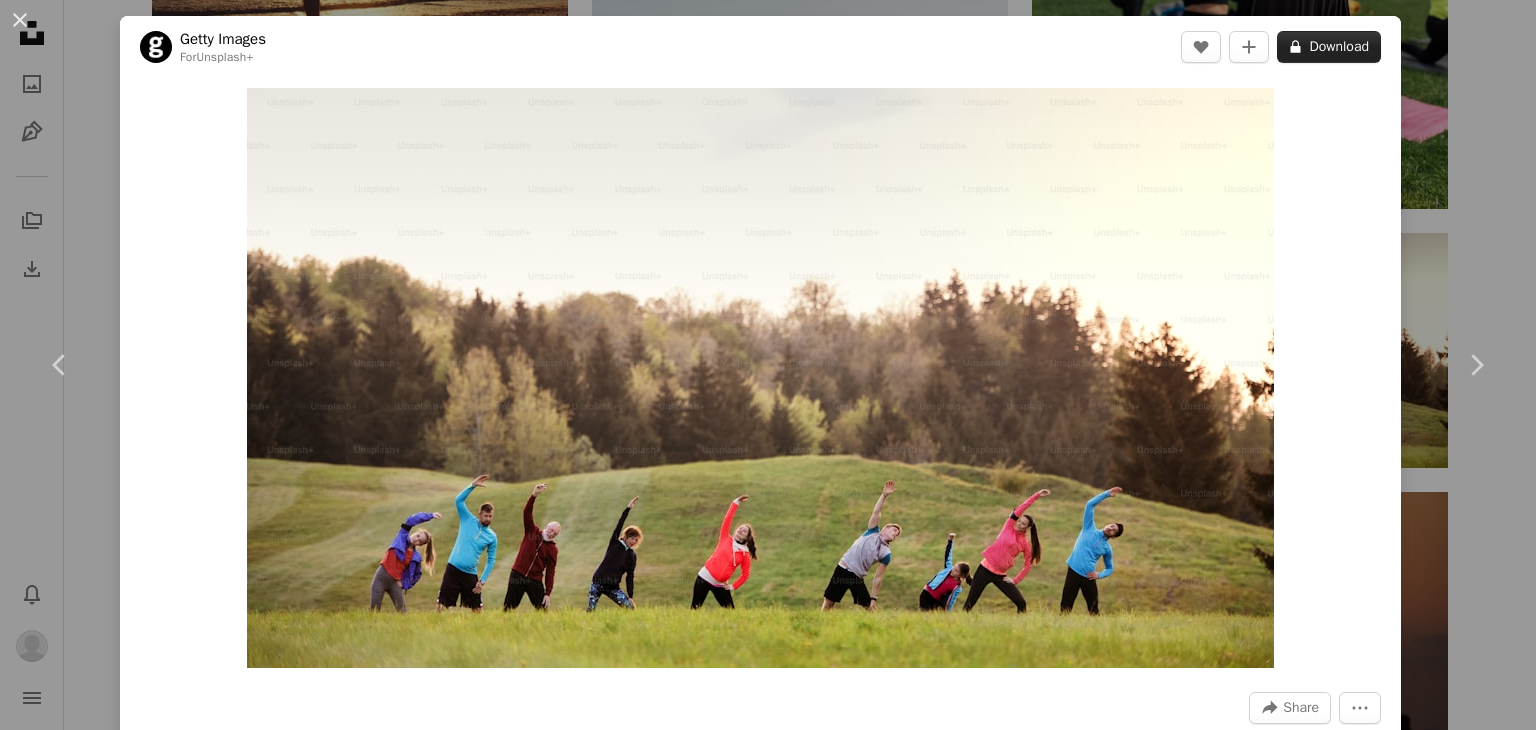click on "A lock Download" at bounding box center [1329, 47] 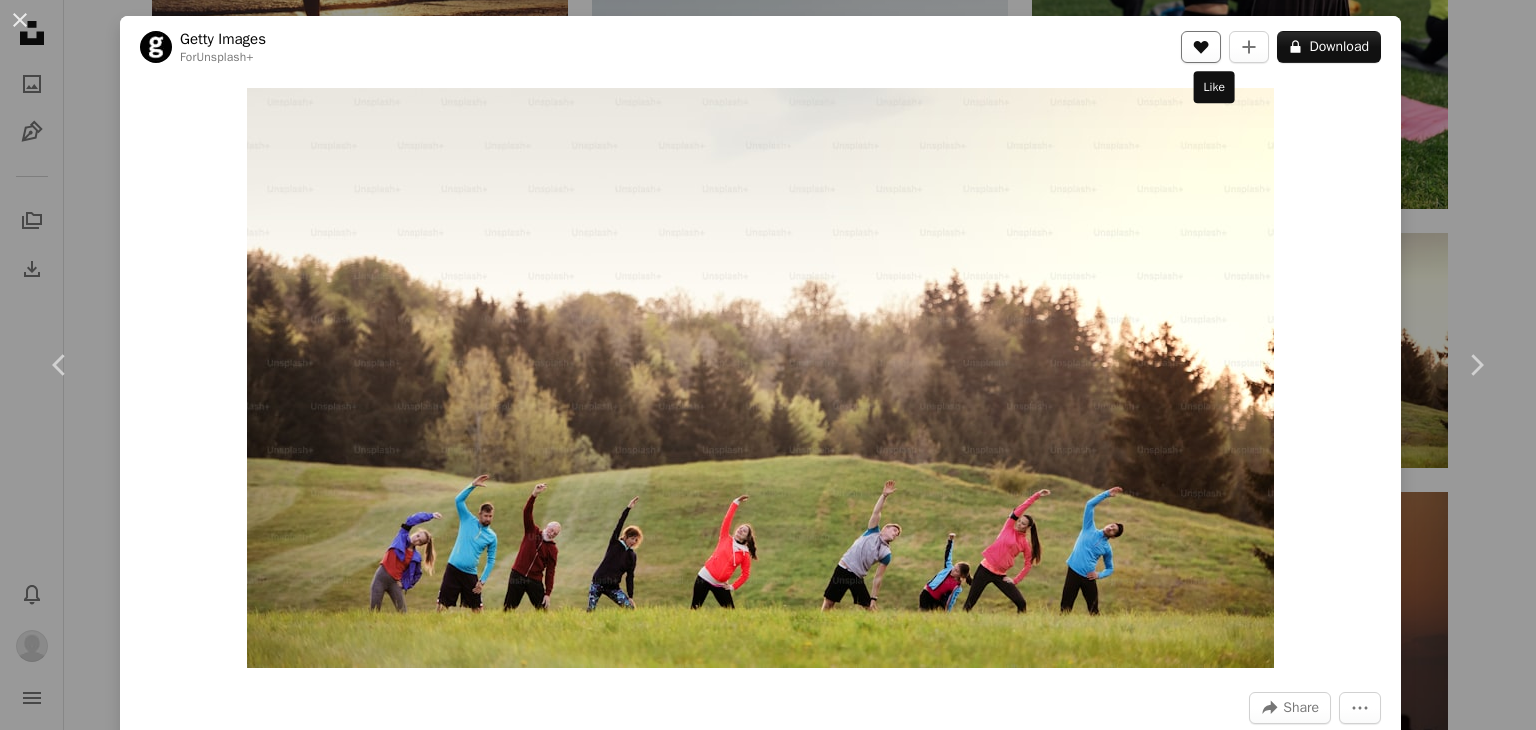 click on "A heart" at bounding box center [1201, 47] 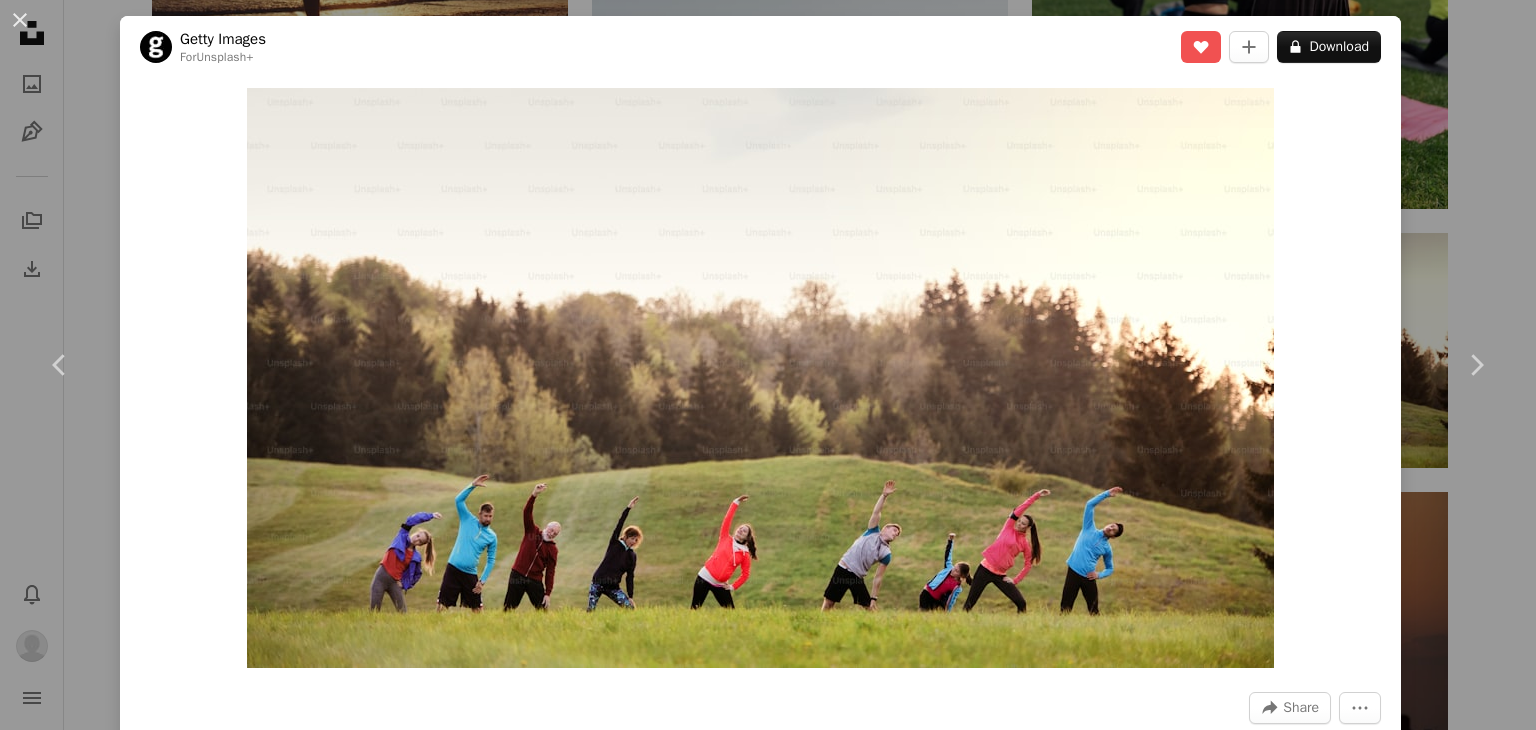 click on "An X shape Chevron left Chevron right Getty Images For  Unsplash+ A heart A plus sign A lock Download Zoom in A forward-right arrow Share More Actions Calendar outlined Published on  [DATE] Safety Licensed under the  Unsplash+ License adult photography running men healthy lifestyle teenager competition horizontal togetherness large teenage girls slovakia vitality [DEMOGRAPHIC_DATA] active lifestyle senior adult sportsperson rural scene track and field athlete From this series Chevron right Plus sign for Unsplash+ Plus sign for Unsplash+ Plus sign for Unsplash+ Plus sign for Unsplash+ Plus sign for Unsplash+ Plus sign for Unsplash+ Plus sign for Unsplash+ Plus sign for Unsplash+ Plus sign for Unsplash+ Plus sign for Unsplash+ Related images Plus sign for Unsplash+ A heart A plus sign Getty Images For  Unsplash+ A lock Download Plus sign for Unsplash+ A heart A plus sign Getty Images For  Unsplash+ A lock Download Plus sign for Unsplash+ A heart A plus sign Yunus Tuğ For  Unsplash+ A lock Download A heart" at bounding box center (768, 365) 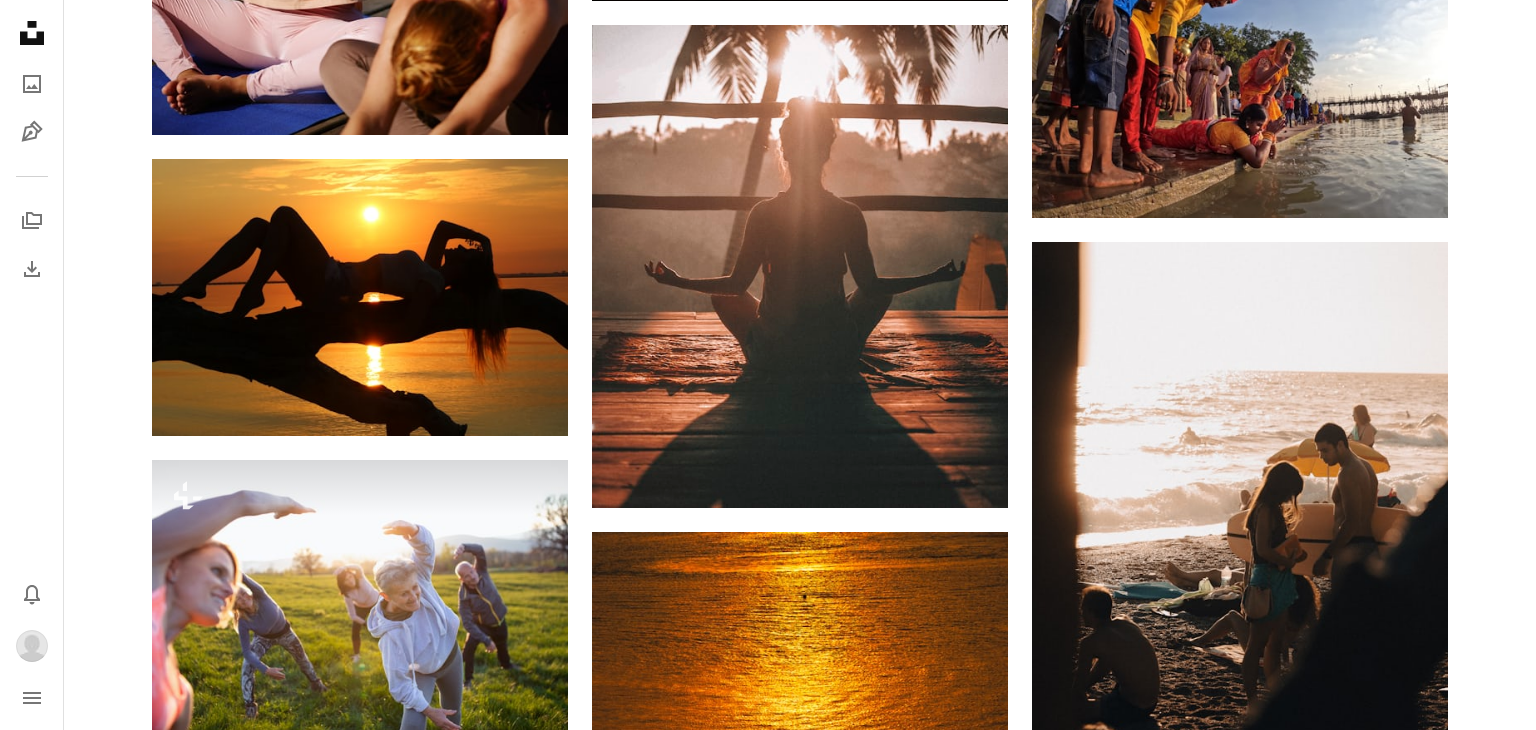 scroll, scrollTop: 43983, scrollLeft: 0, axis: vertical 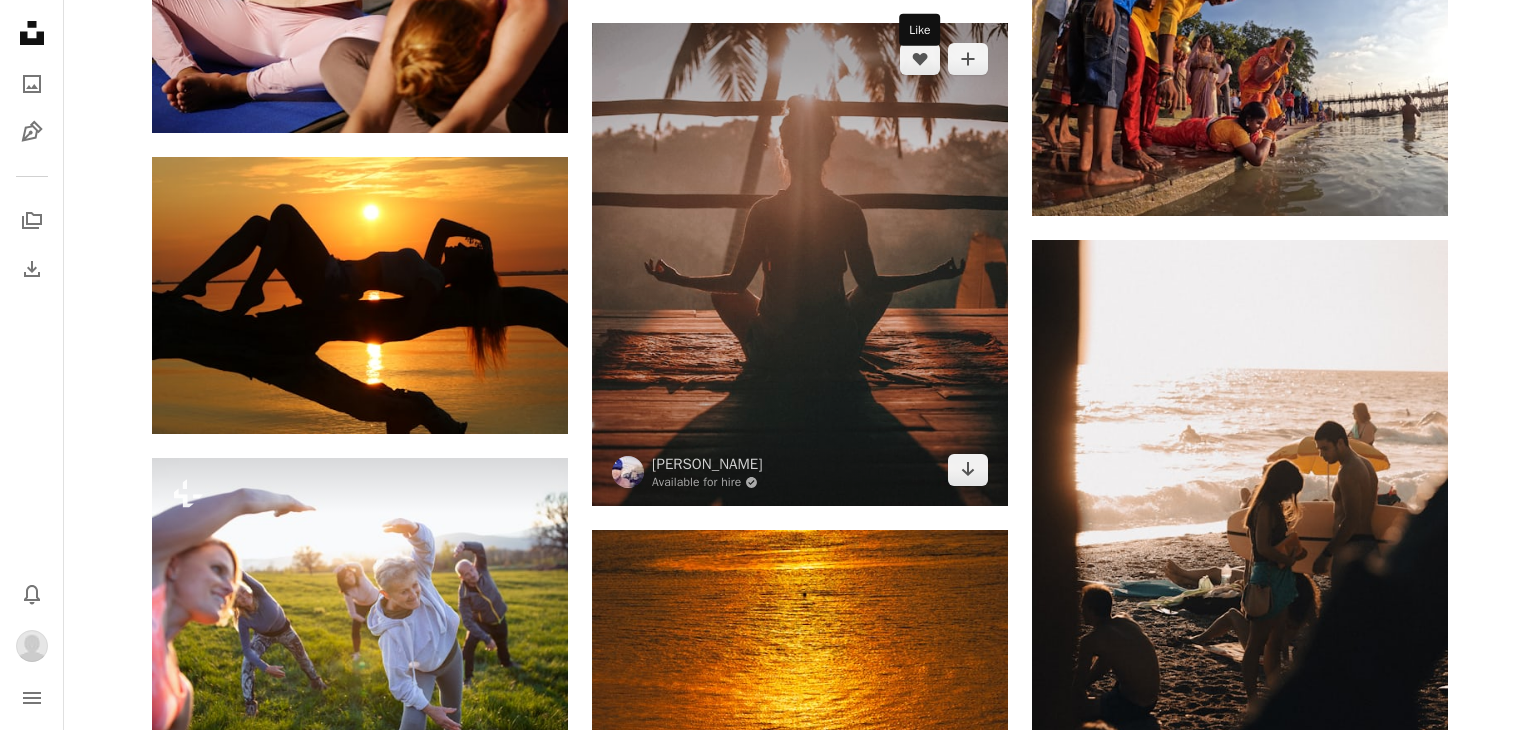 click on "A heart" 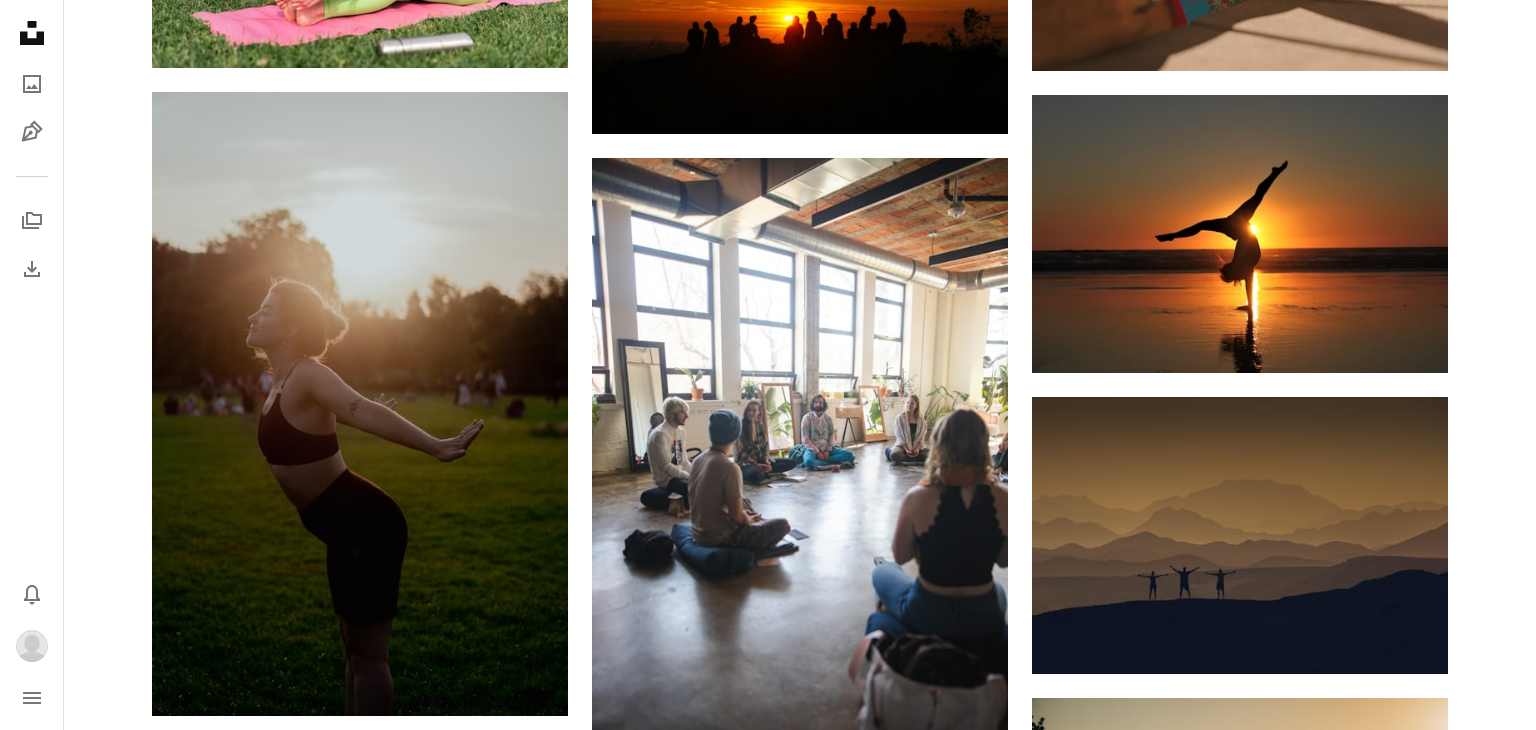 scroll, scrollTop: 50444, scrollLeft: 0, axis: vertical 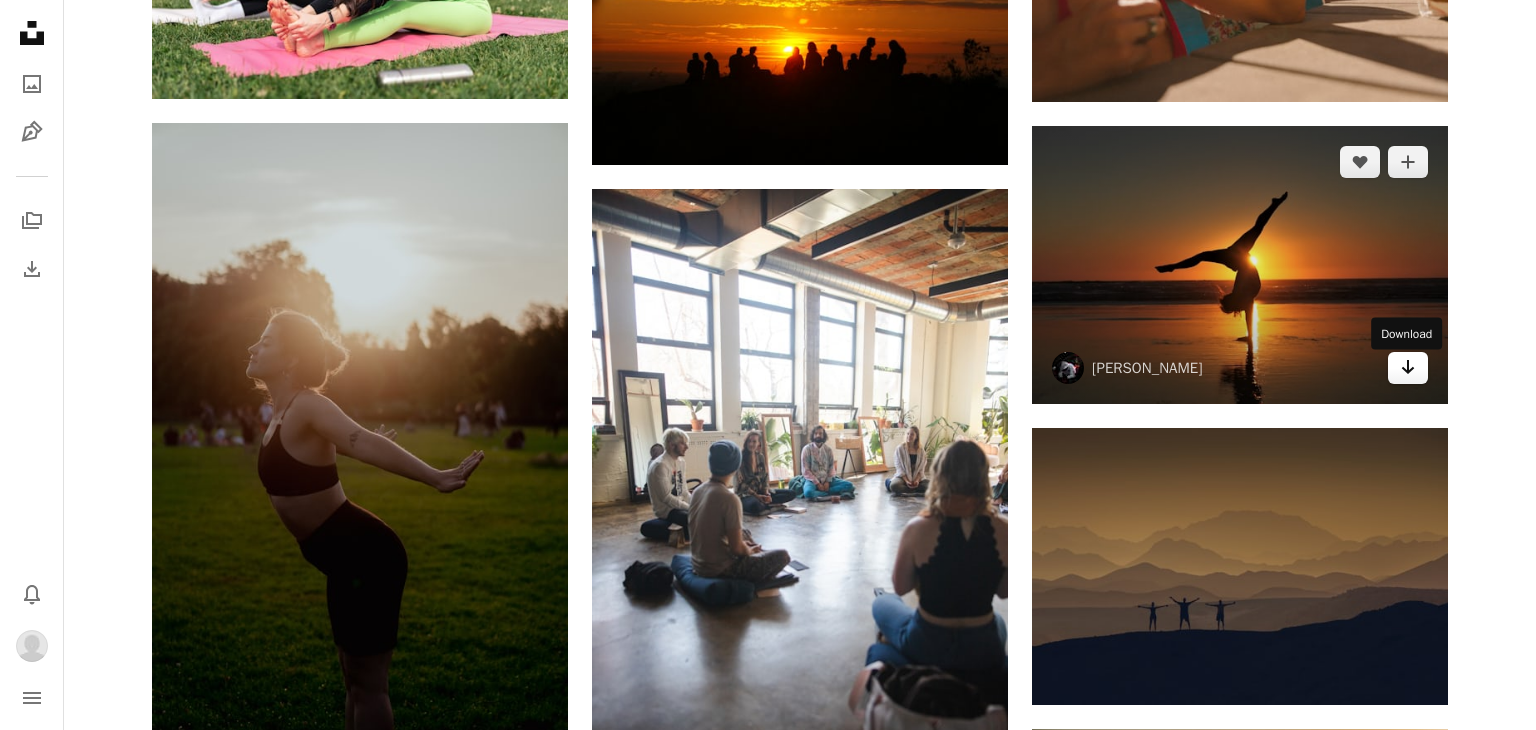 click on "Arrow pointing down" 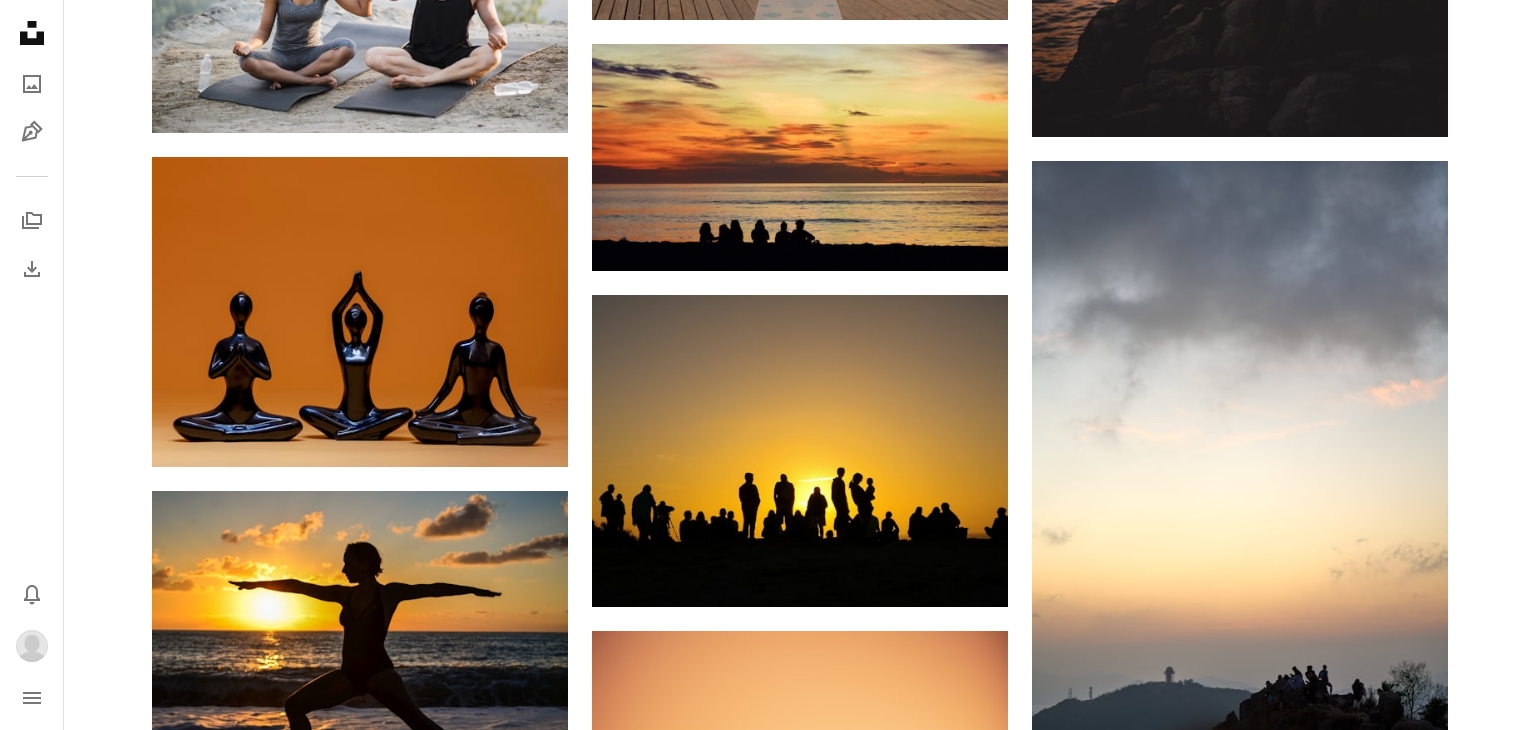 scroll, scrollTop: 54171, scrollLeft: 0, axis: vertical 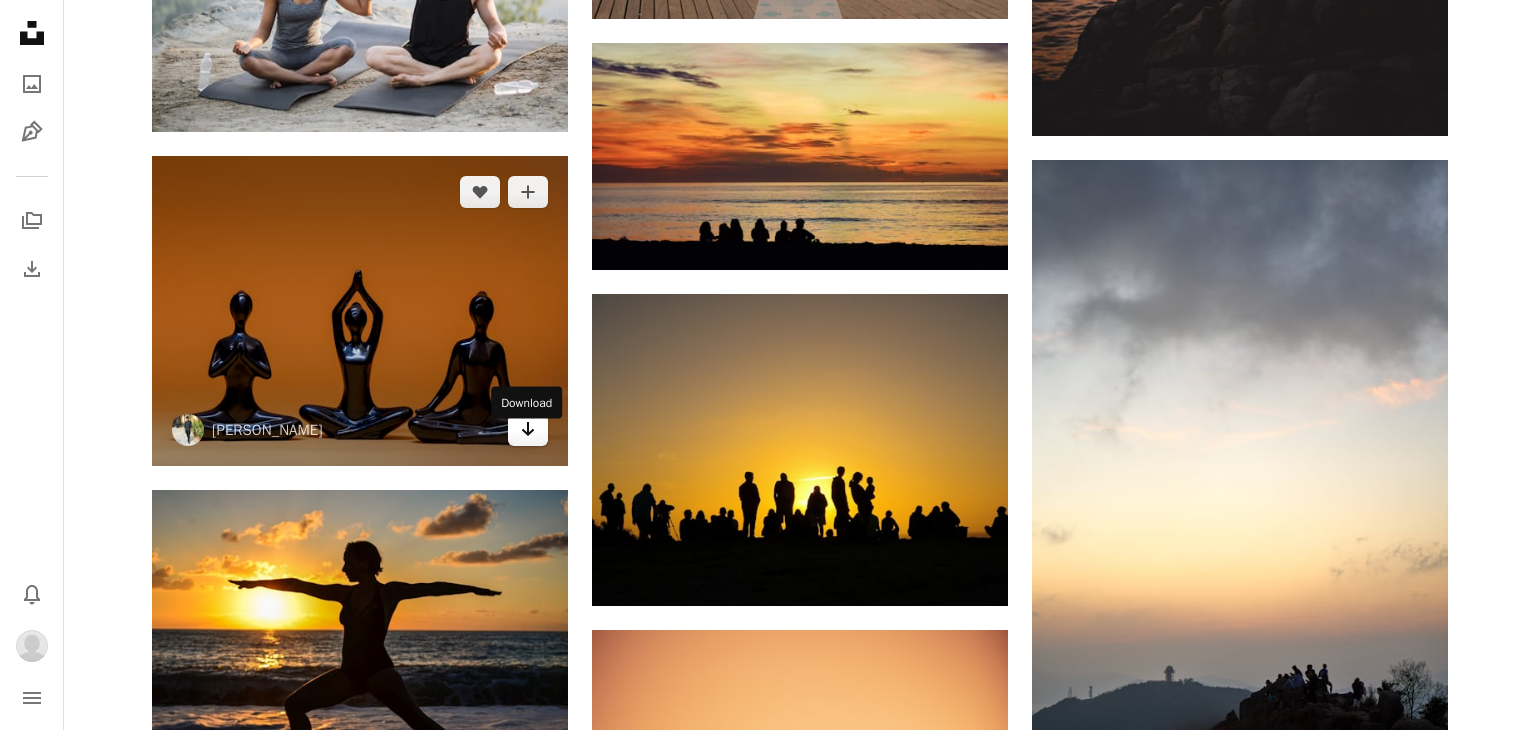 click 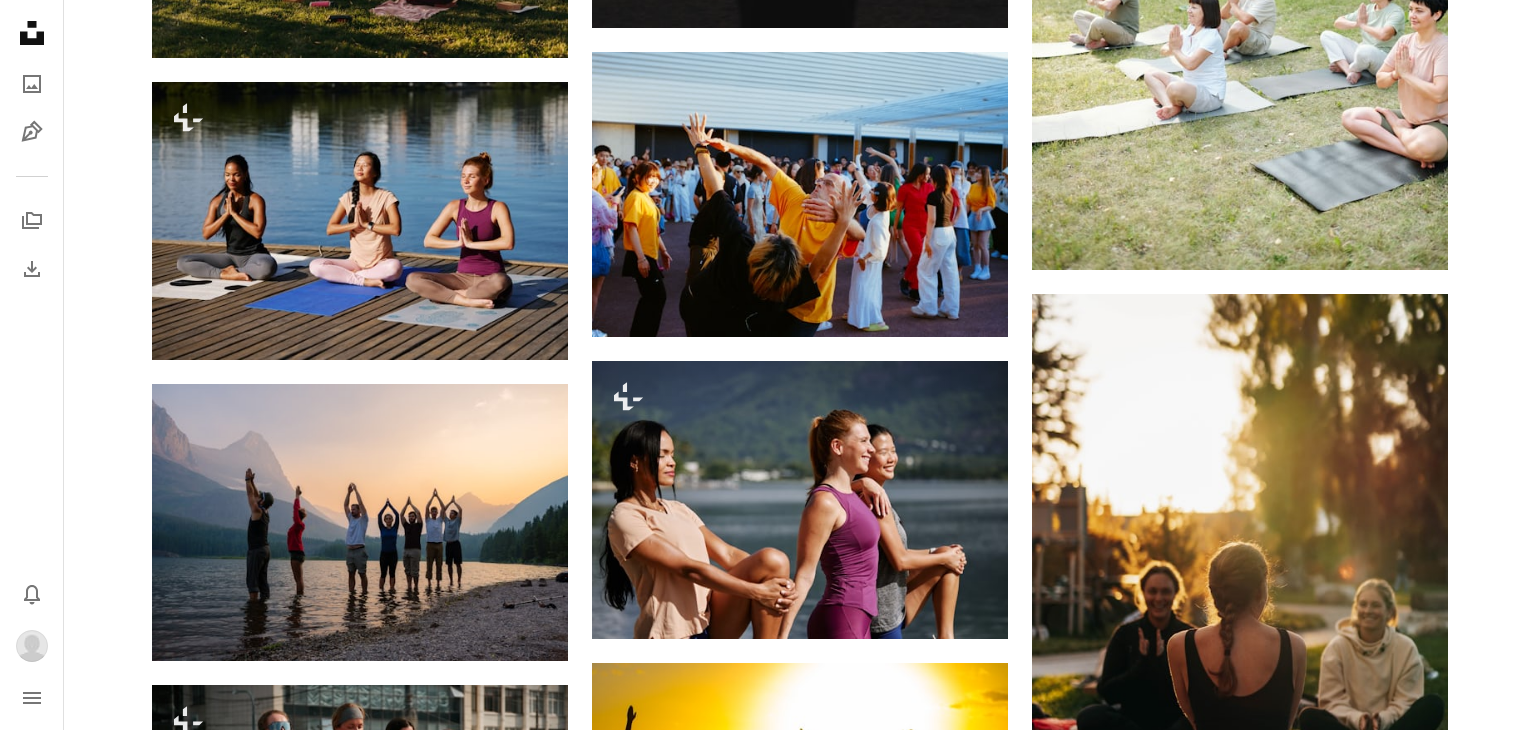 scroll, scrollTop: 0, scrollLeft: 0, axis: both 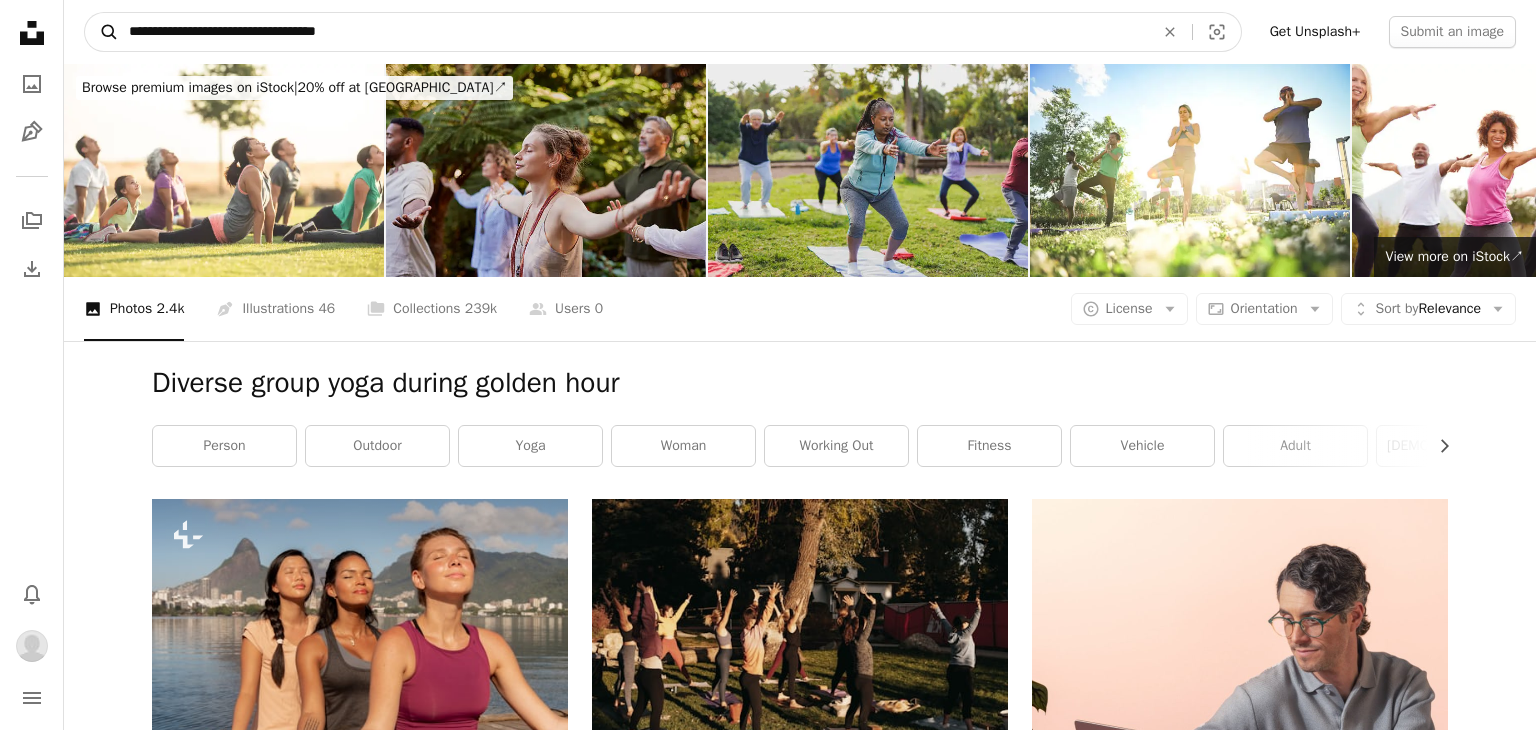 drag, startPoint x: 289, startPoint y: 28, endPoint x: 104, endPoint y: 24, distance: 185.04324 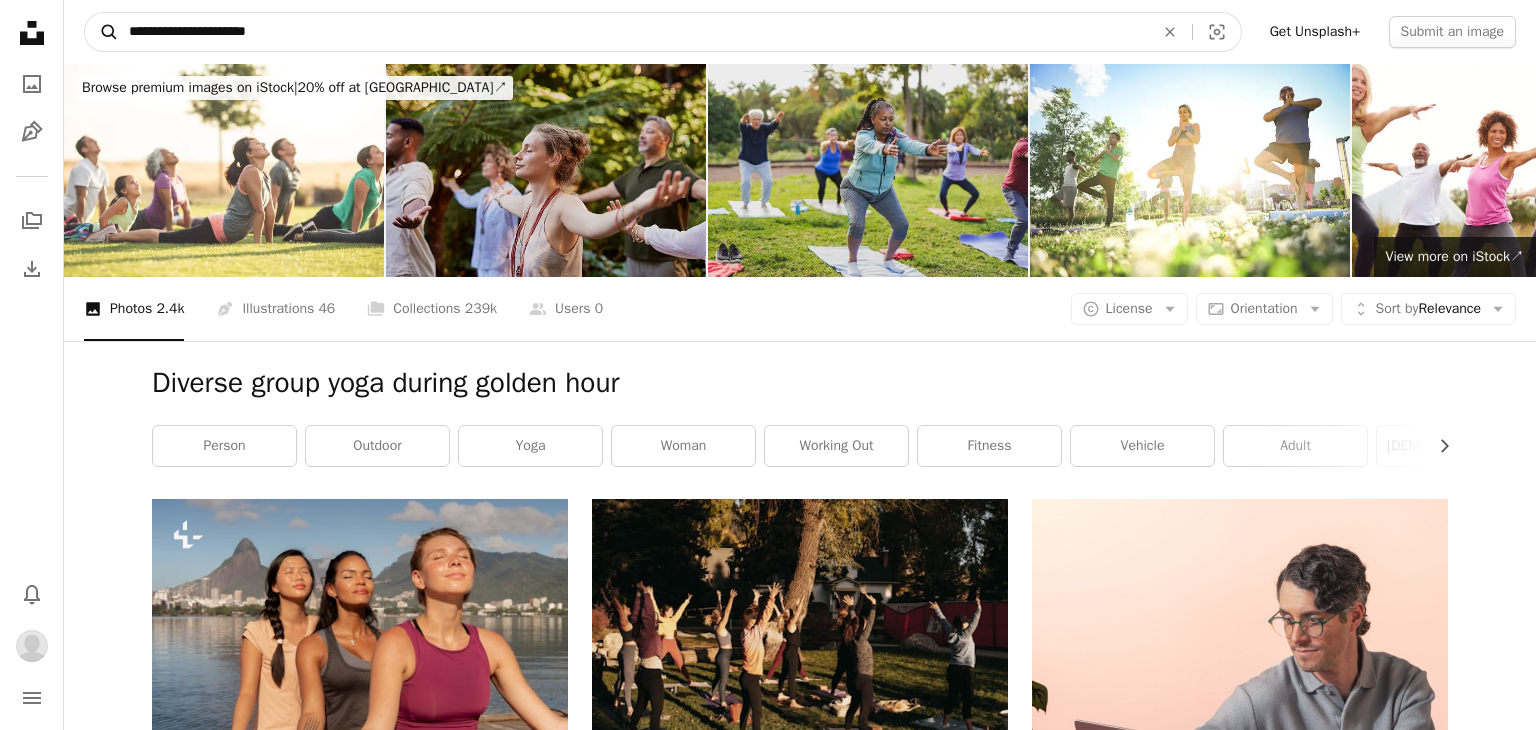 type on "**********" 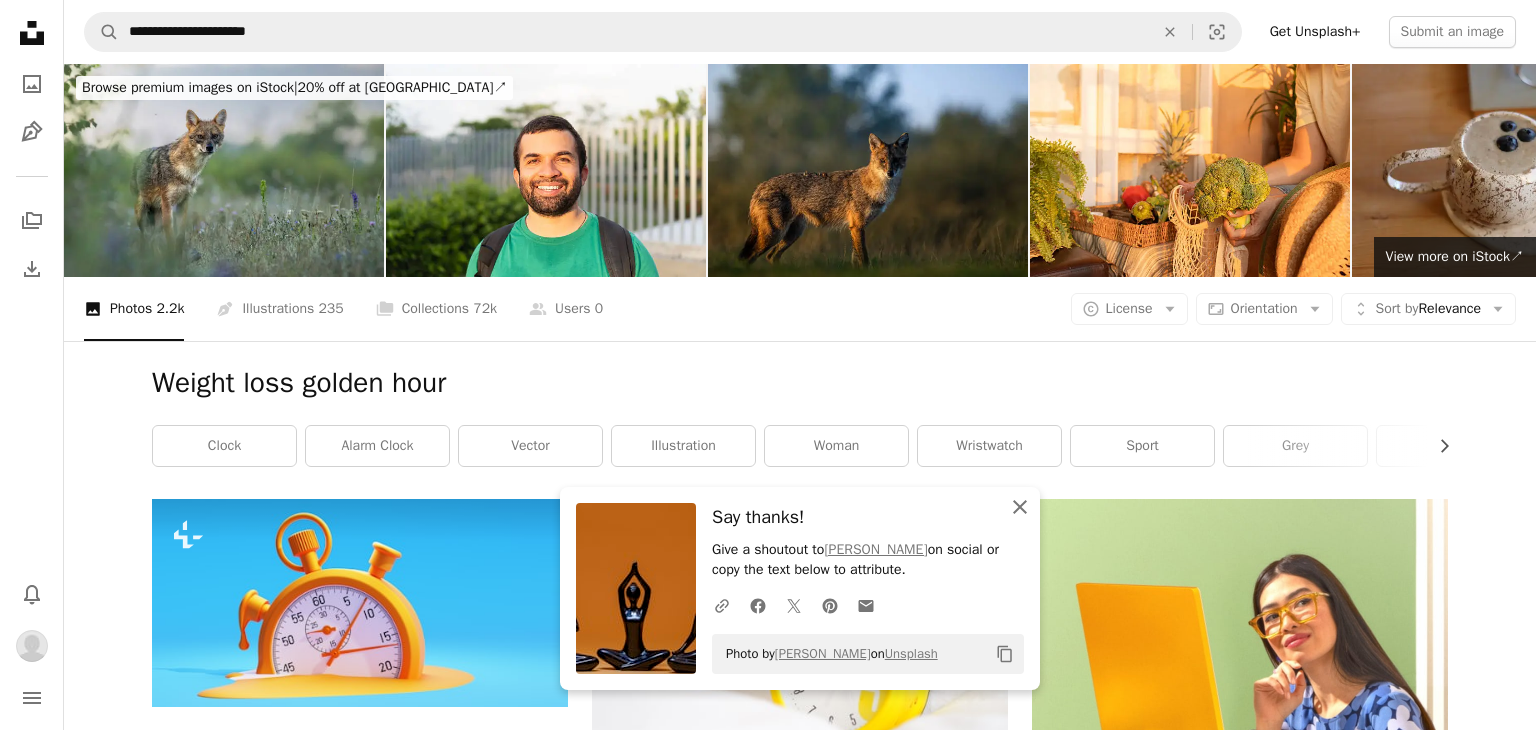 click on "An X shape" 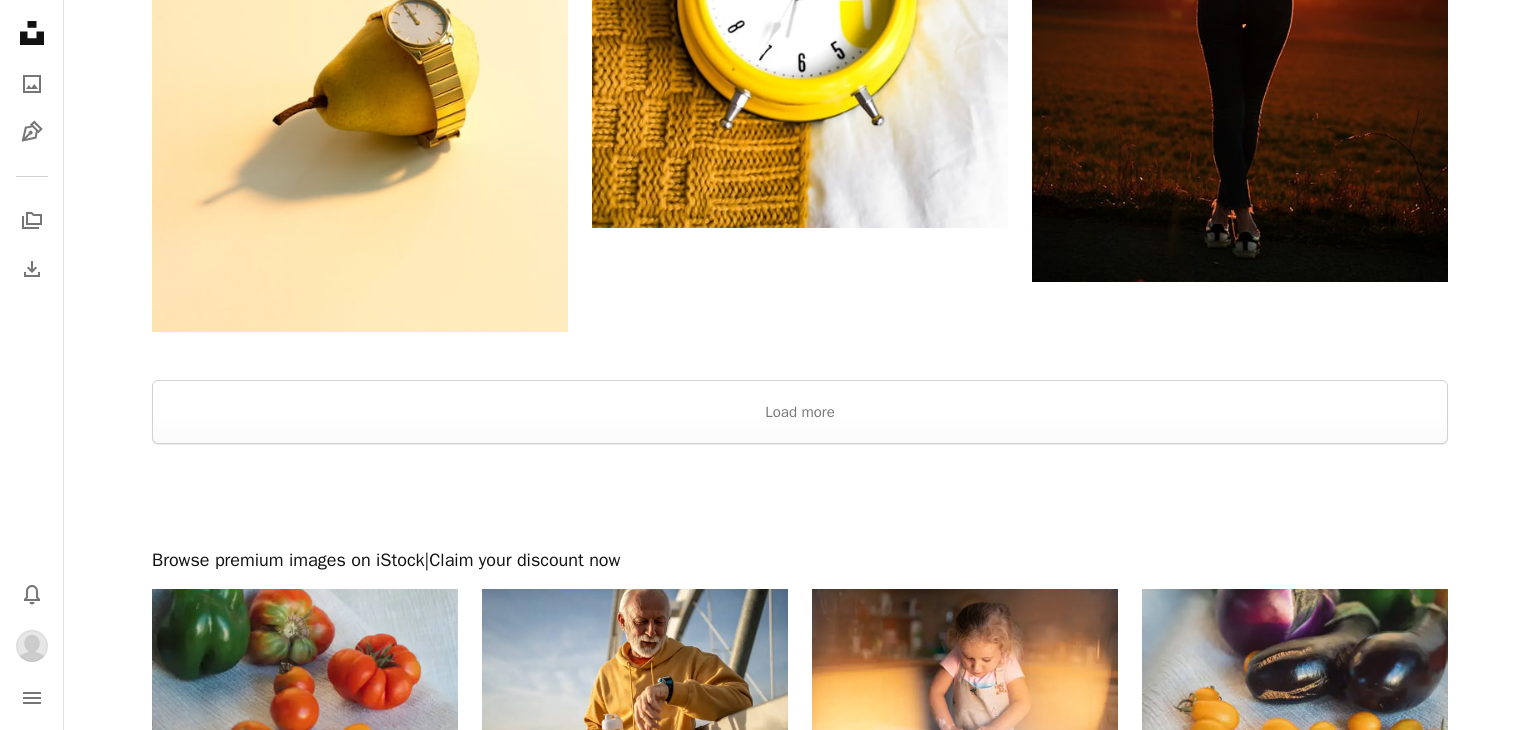 scroll, scrollTop: 3349, scrollLeft: 0, axis: vertical 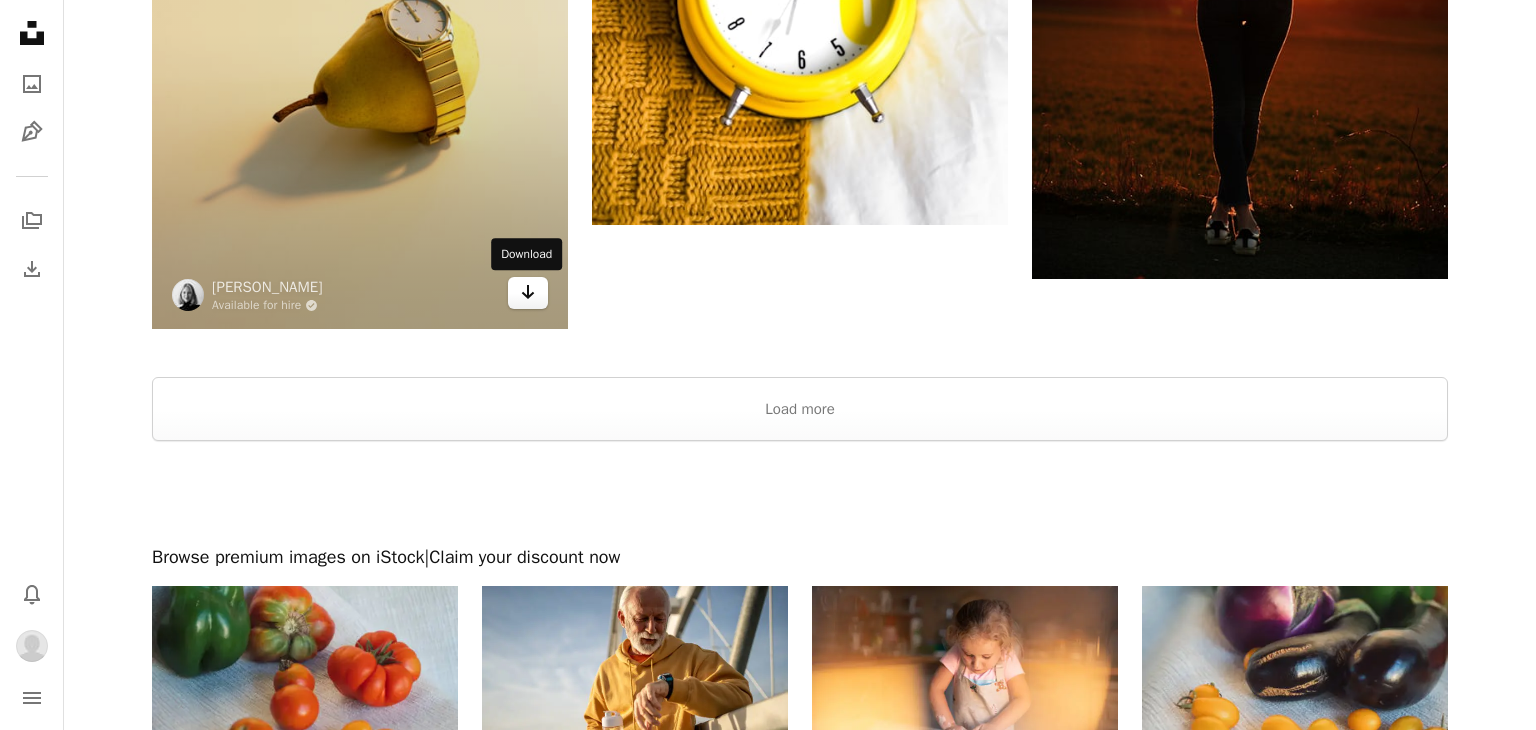 click on "Arrow pointing down" 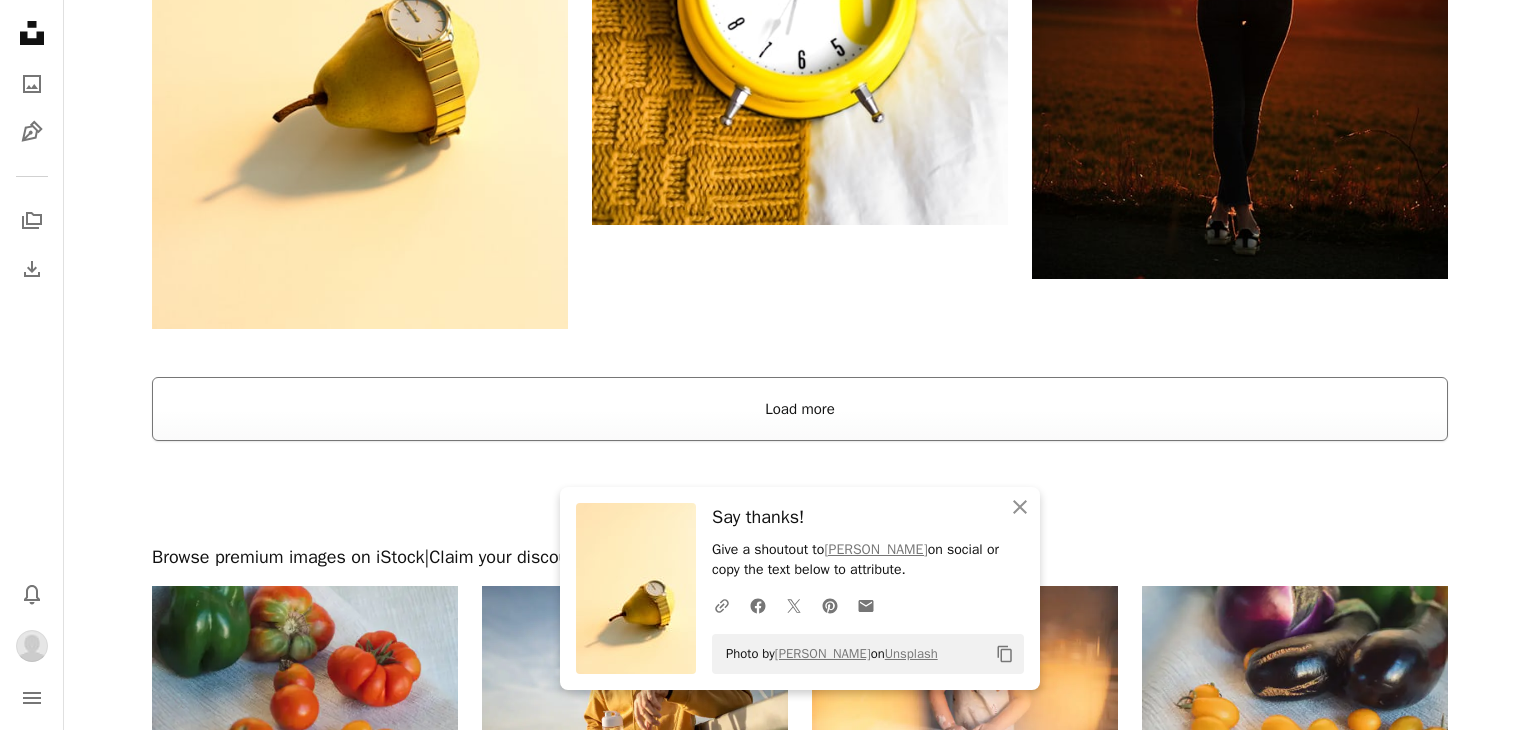 click on "Load more" at bounding box center (800, 409) 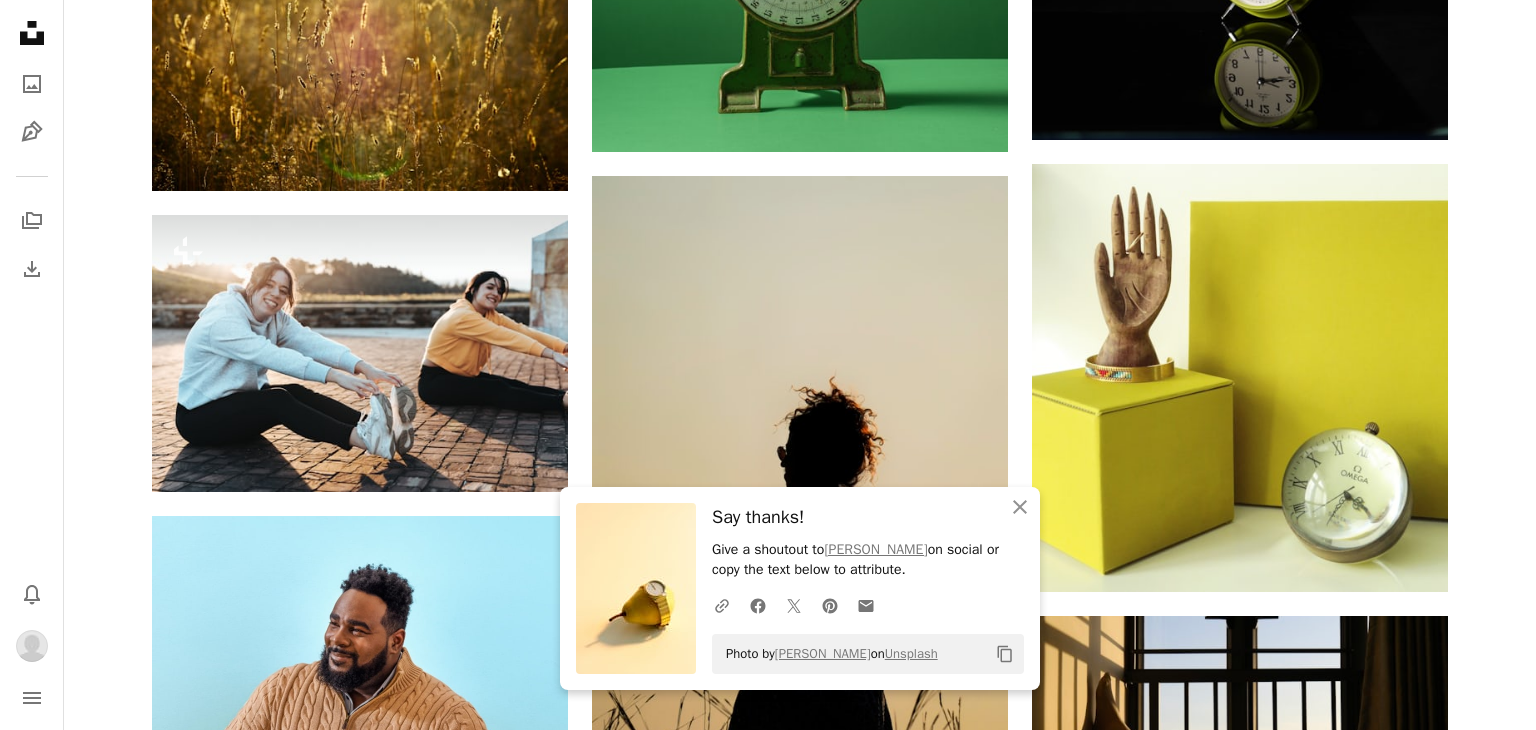scroll, scrollTop: 4092, scrollLeft: 0, axis: vertical 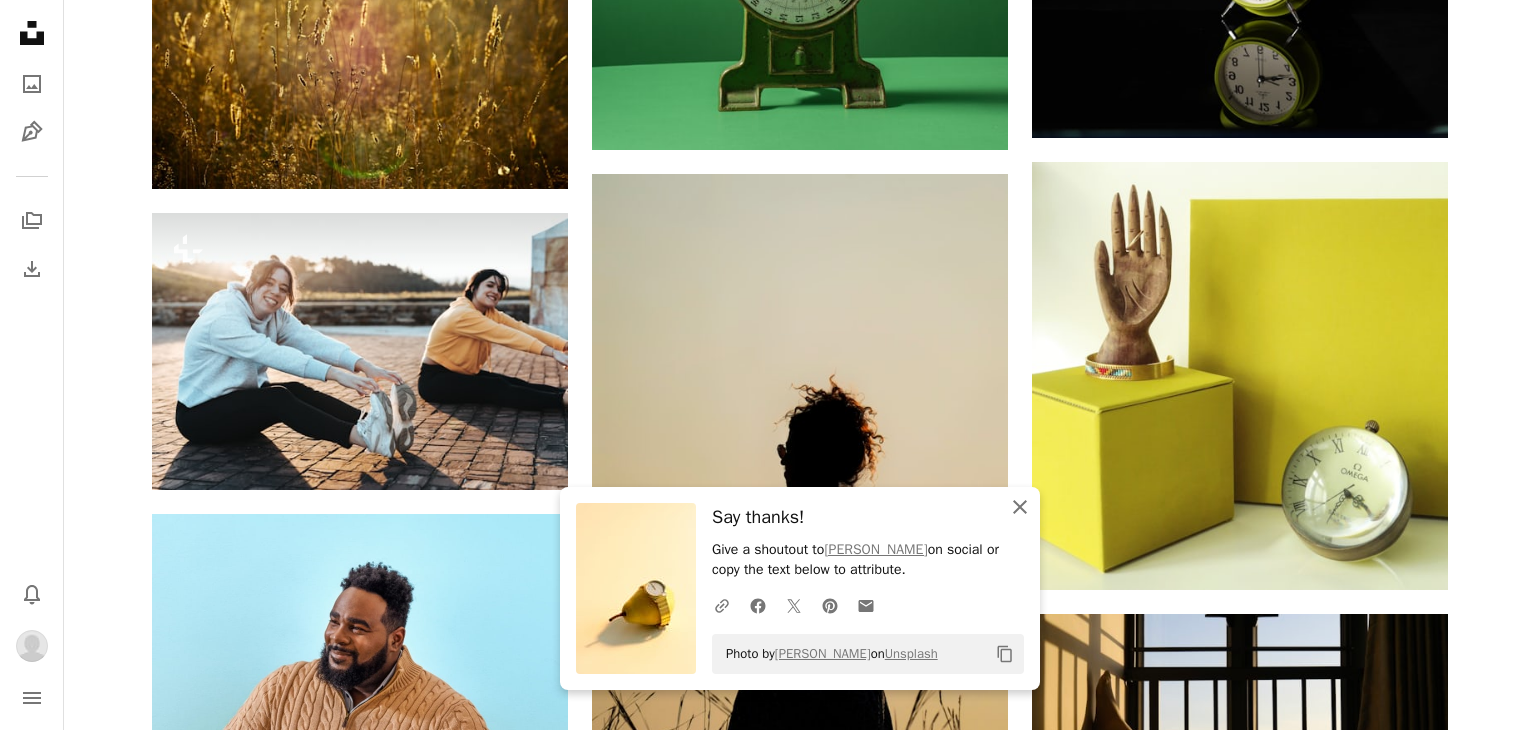 click on "An X shape Close" at bounding box center [1020, 507] 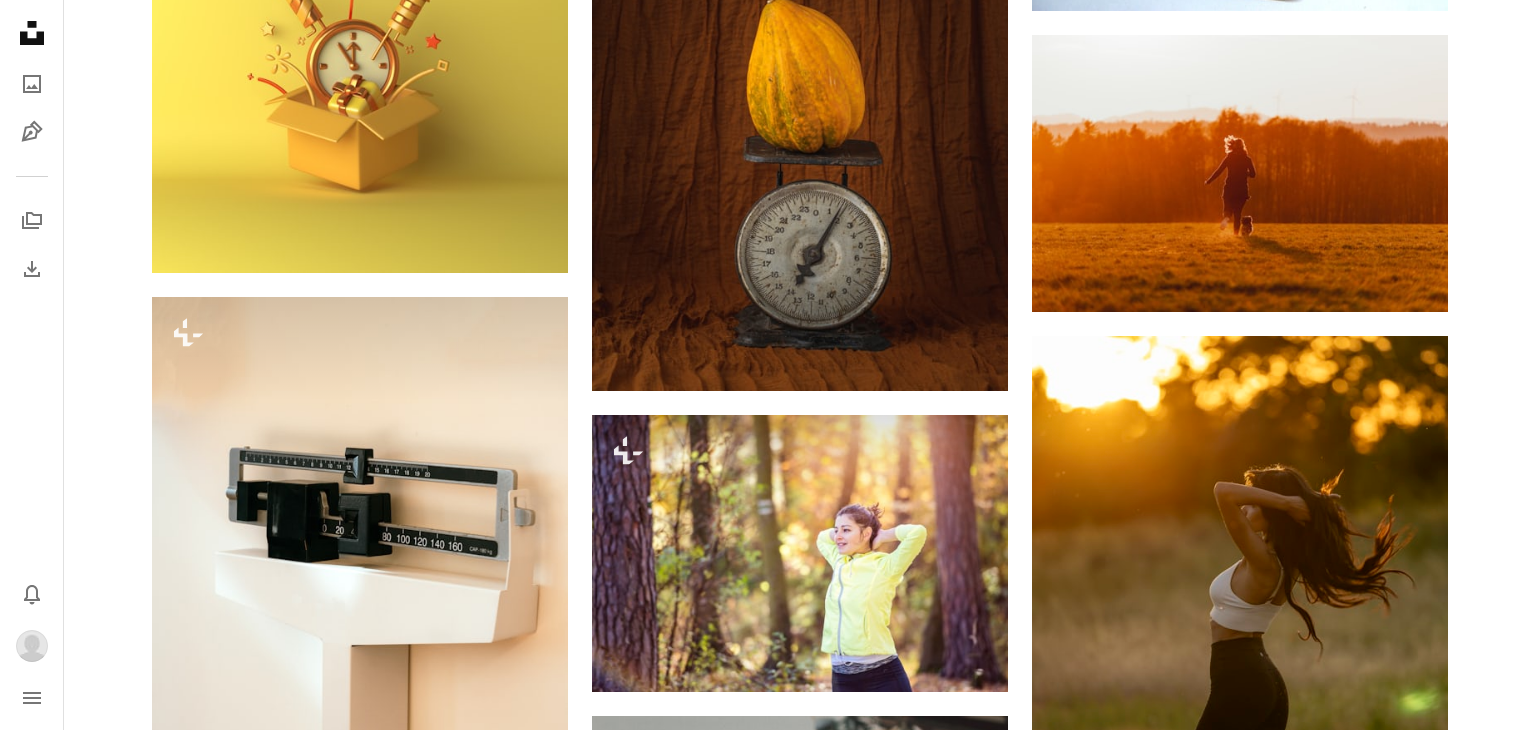 scroll, scrollTop: 6839, scrollLeft: 0, axis: vertical 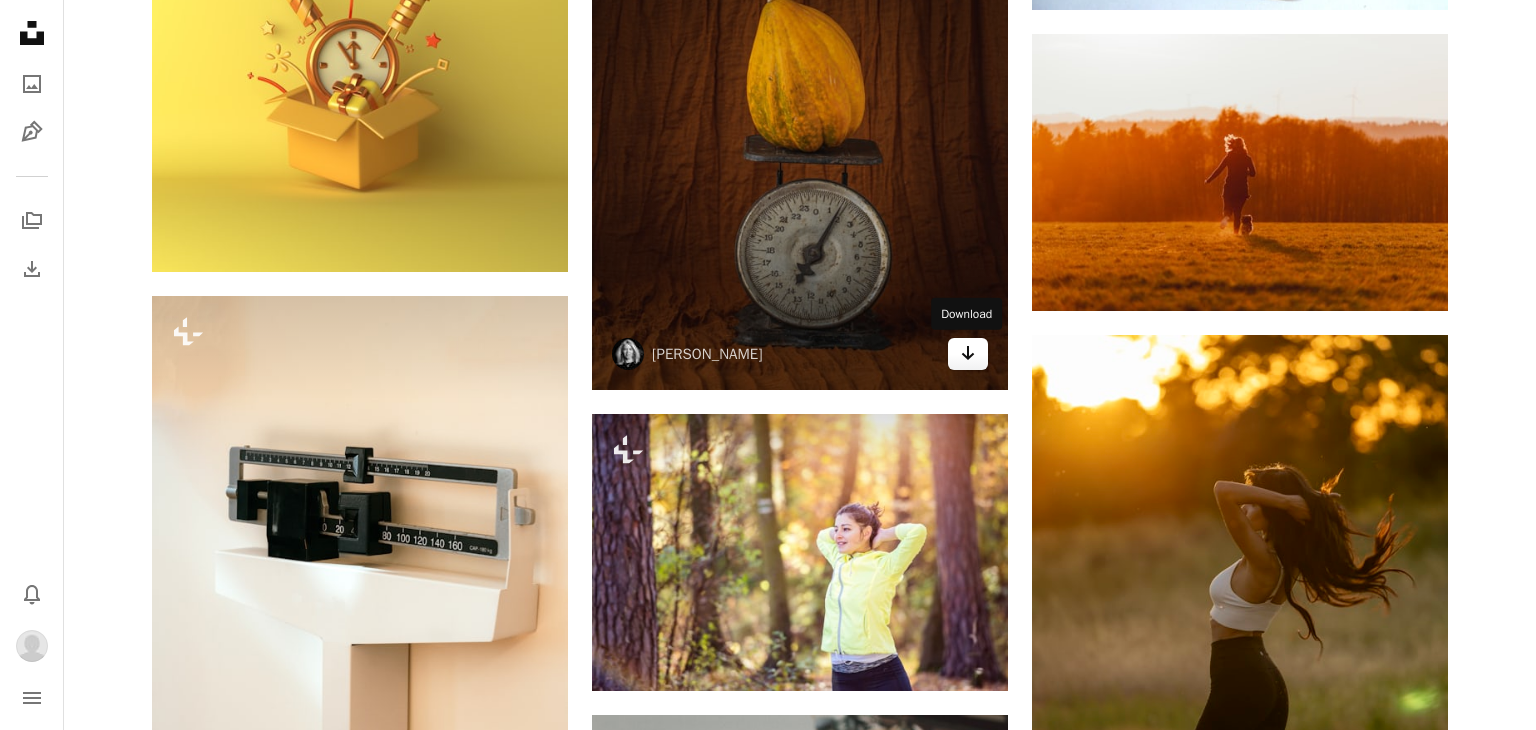click on "Arrow pointing down" at bounding box center [968, 354] 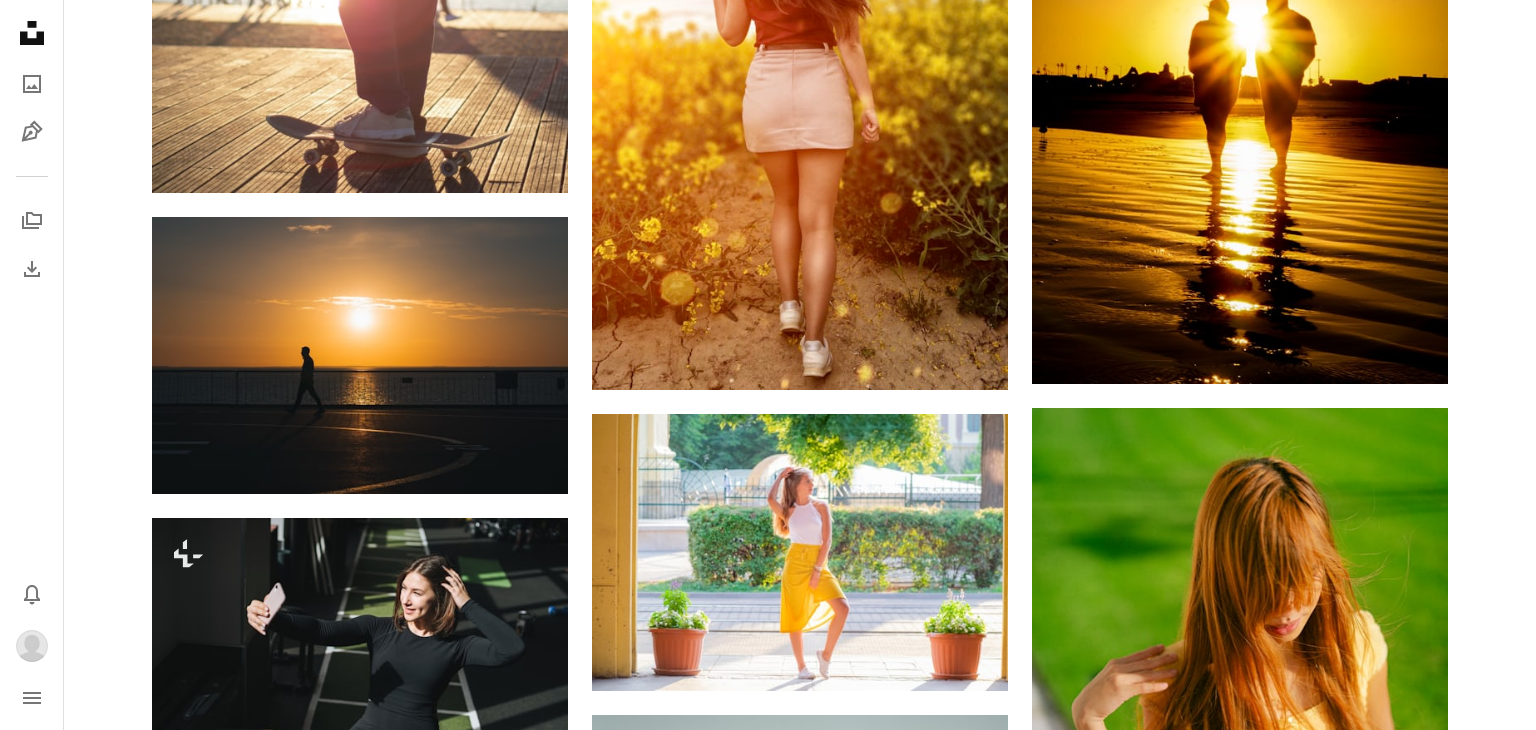 scroll, scrollTop: 0, scrollLeft: 0, axis: both 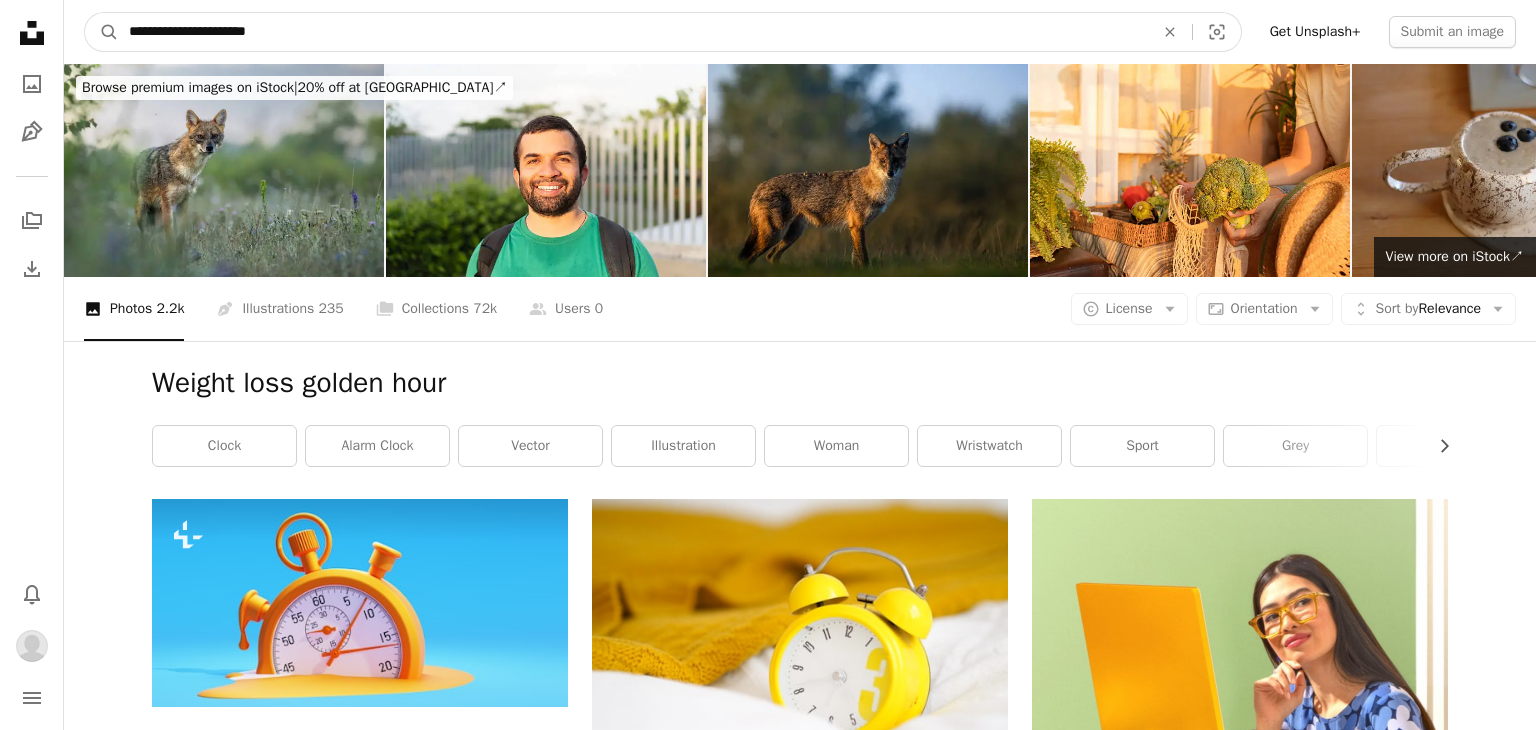 click on "**********" at bounding box center [633, 32] 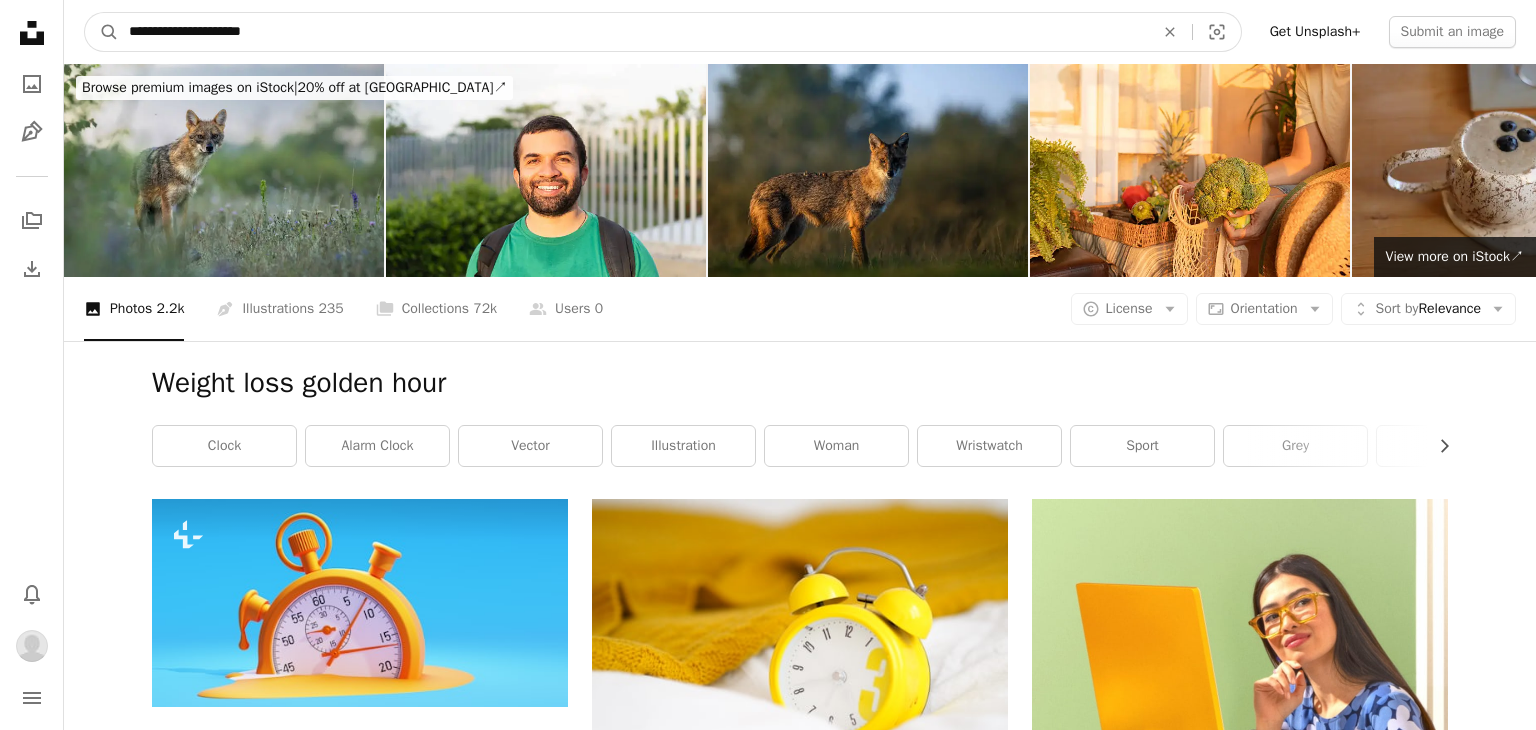 click on "**********" at bounding box center (633, 32) 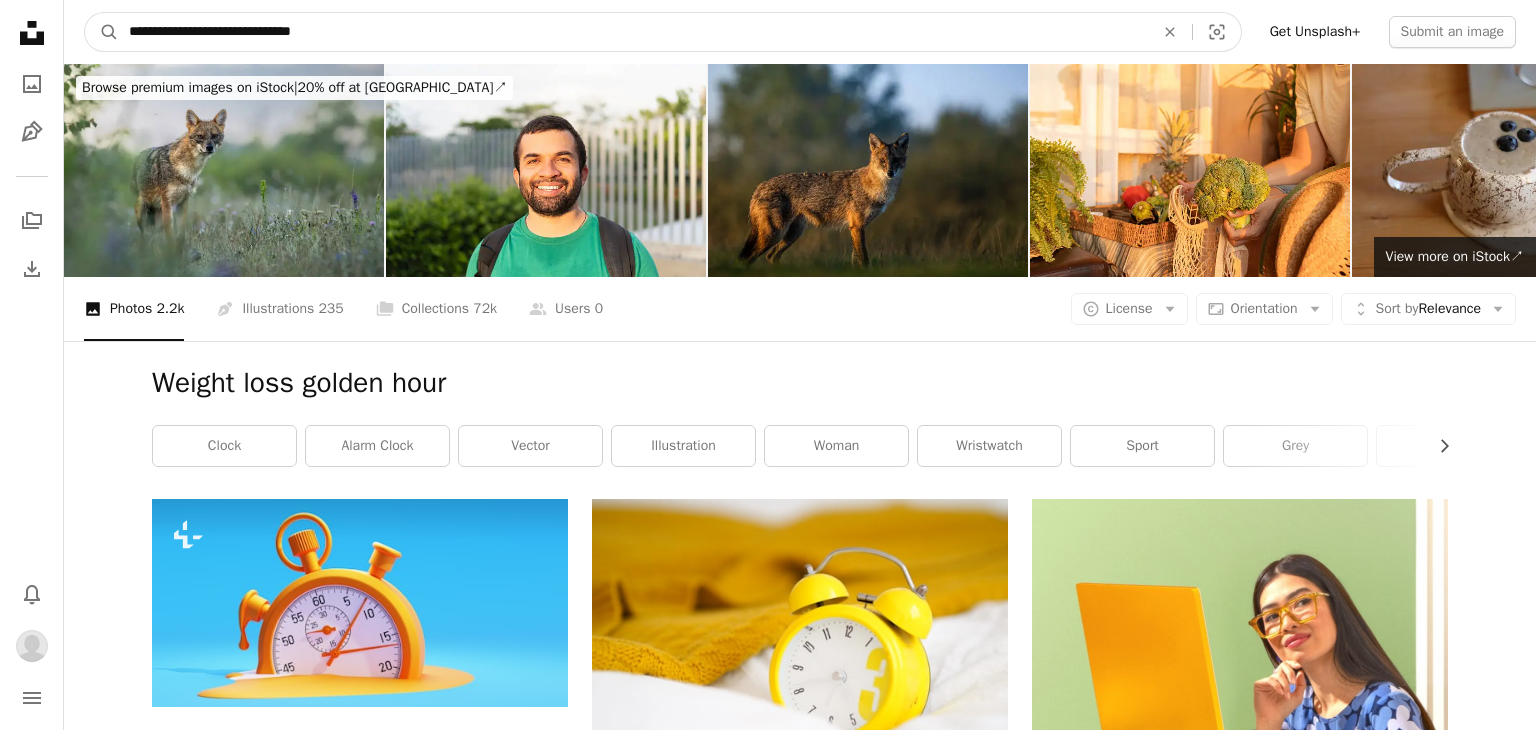type on "**********" 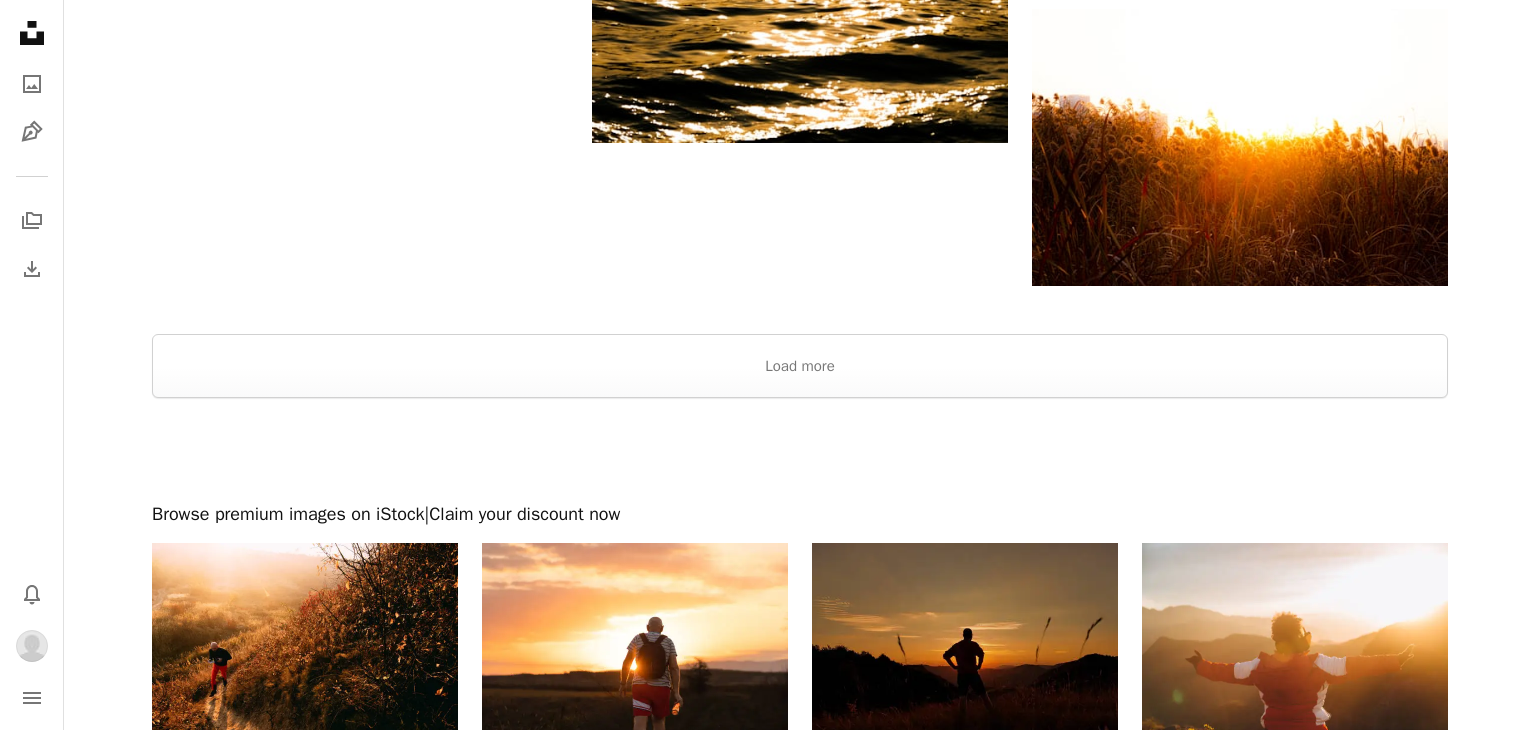 scroll, scrollTop: 3584, scrollLeft: 0, axis: vertical 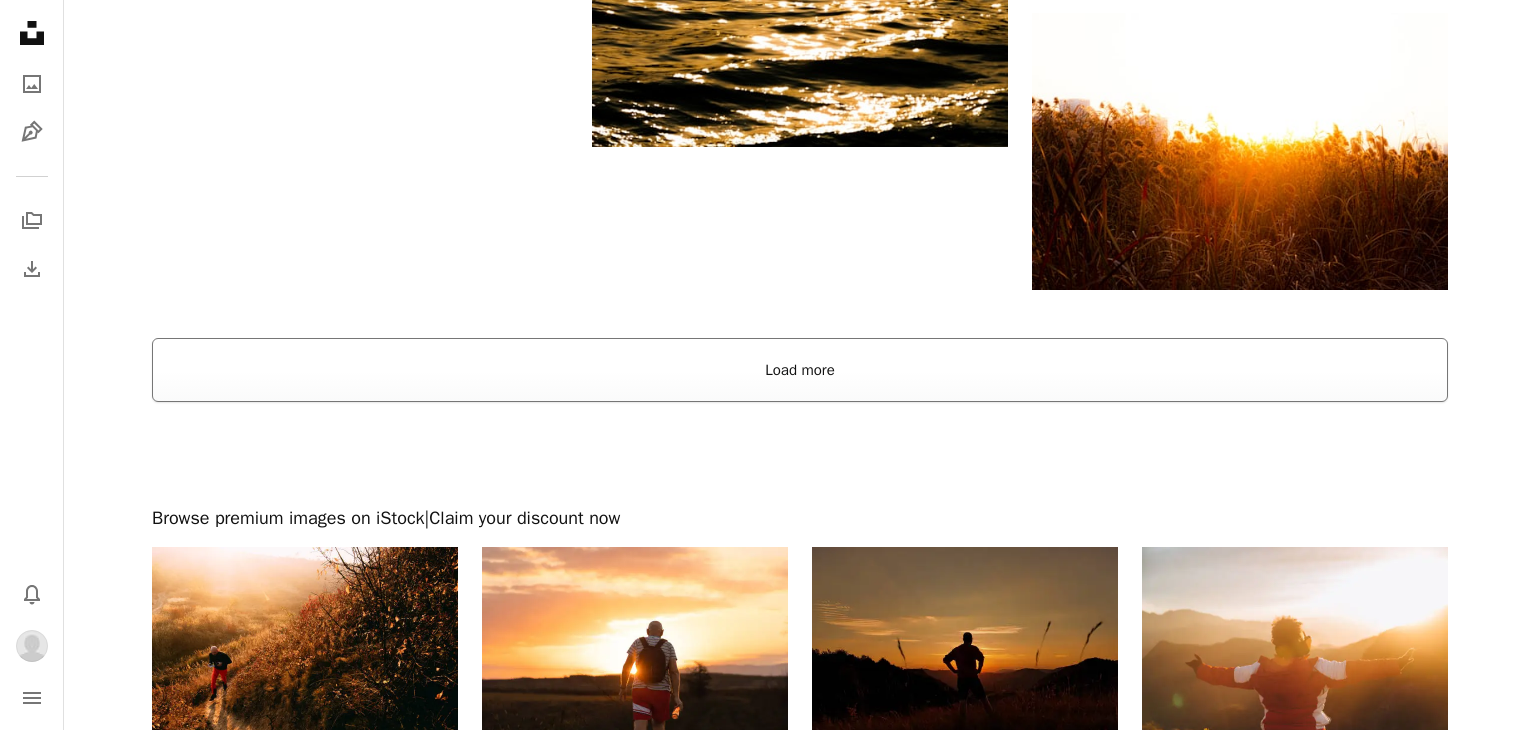 click on "Load more" at bounding box center (800, 370) 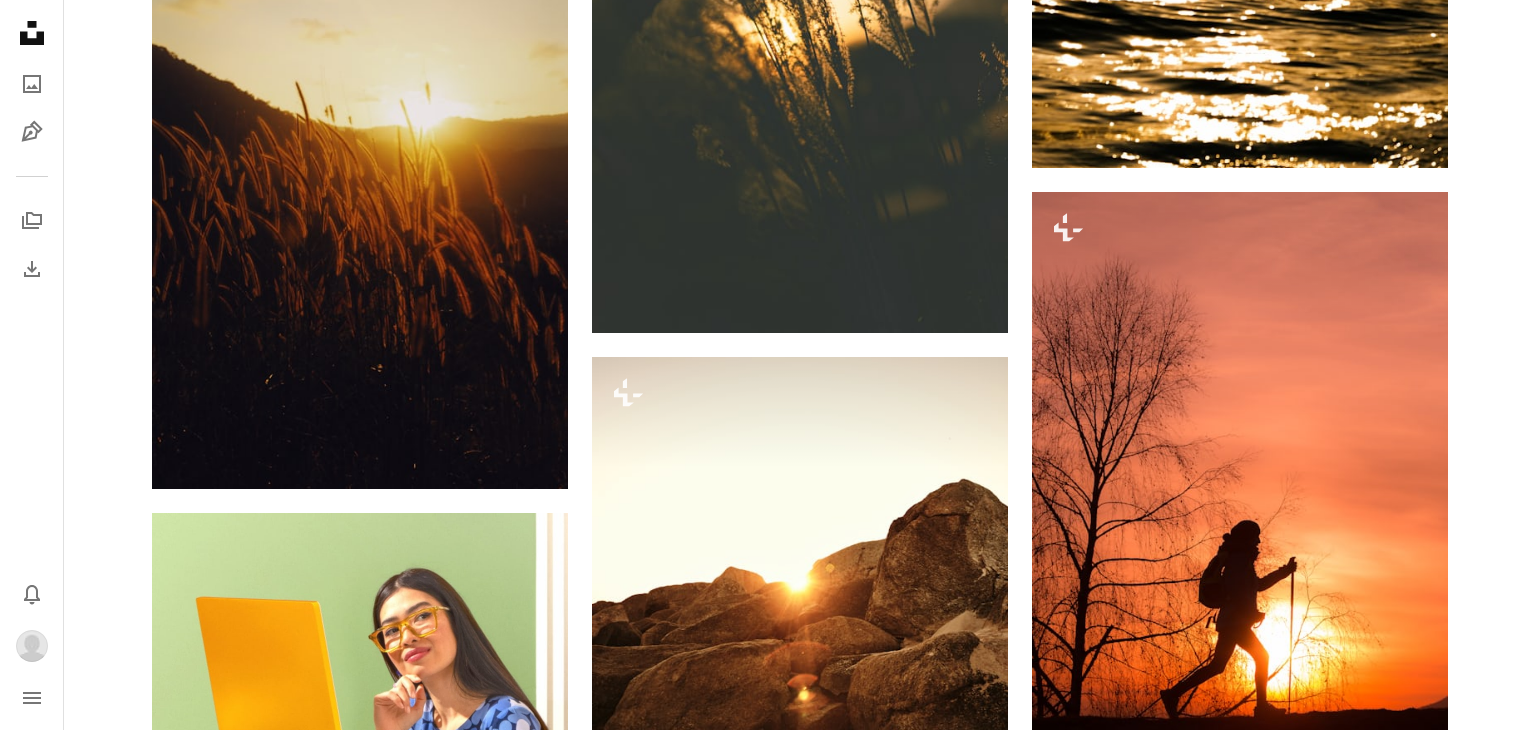 scroll, scrollTop: 0, scrollLeft: 0, axis: both 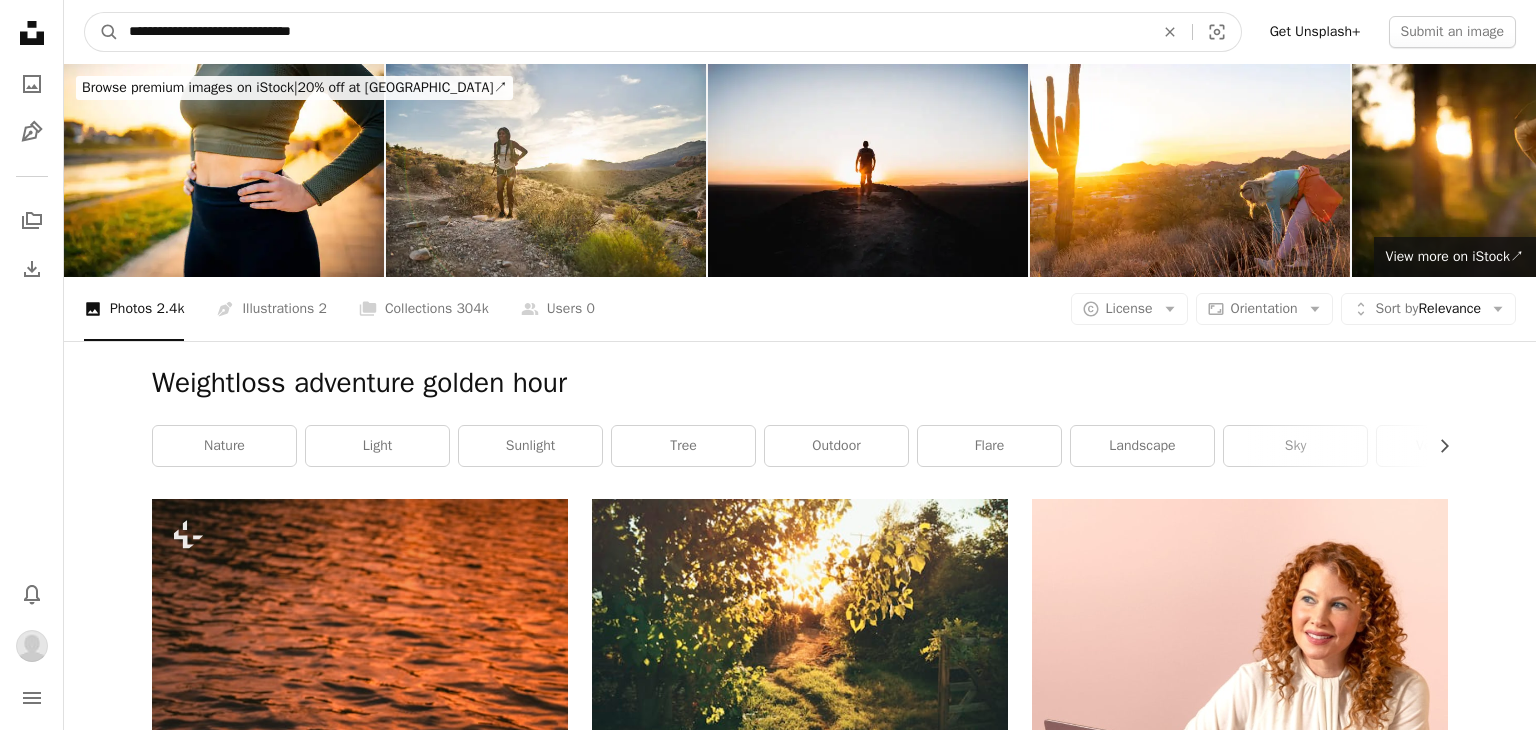 click on "**********" at bounding box center [633, 32] 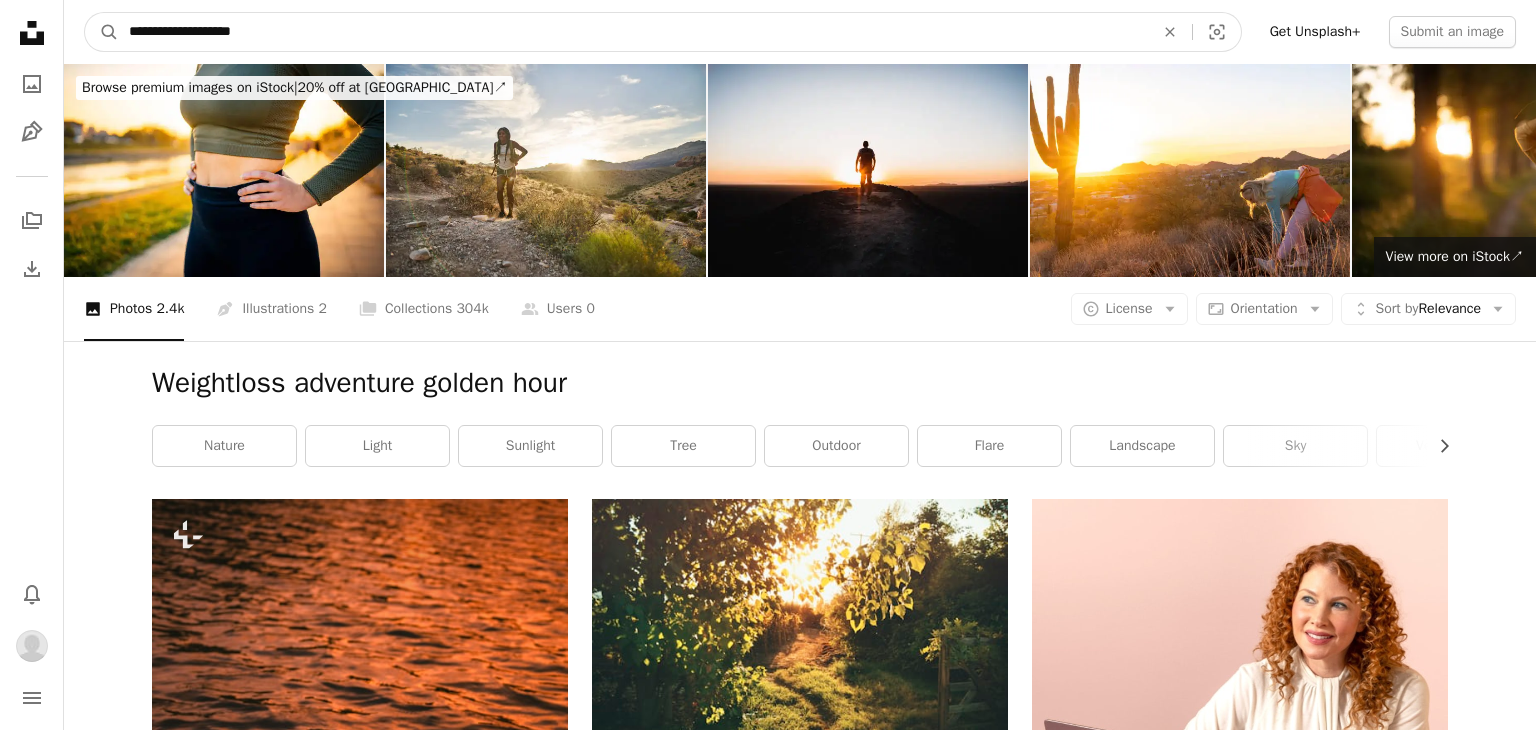 type on "**********" 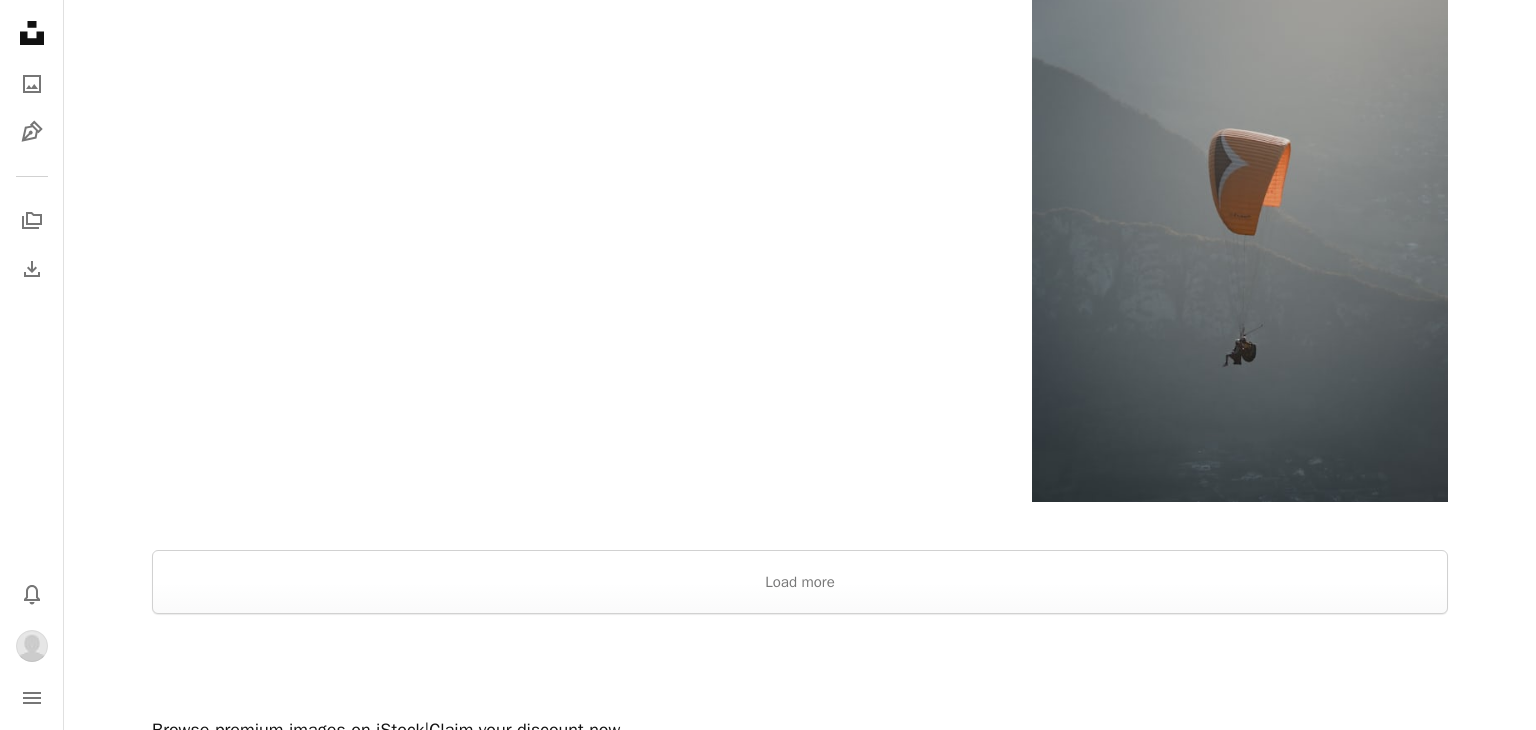 scroll, scrollTop: 3353, scrollLeft: 0, axis: vertical 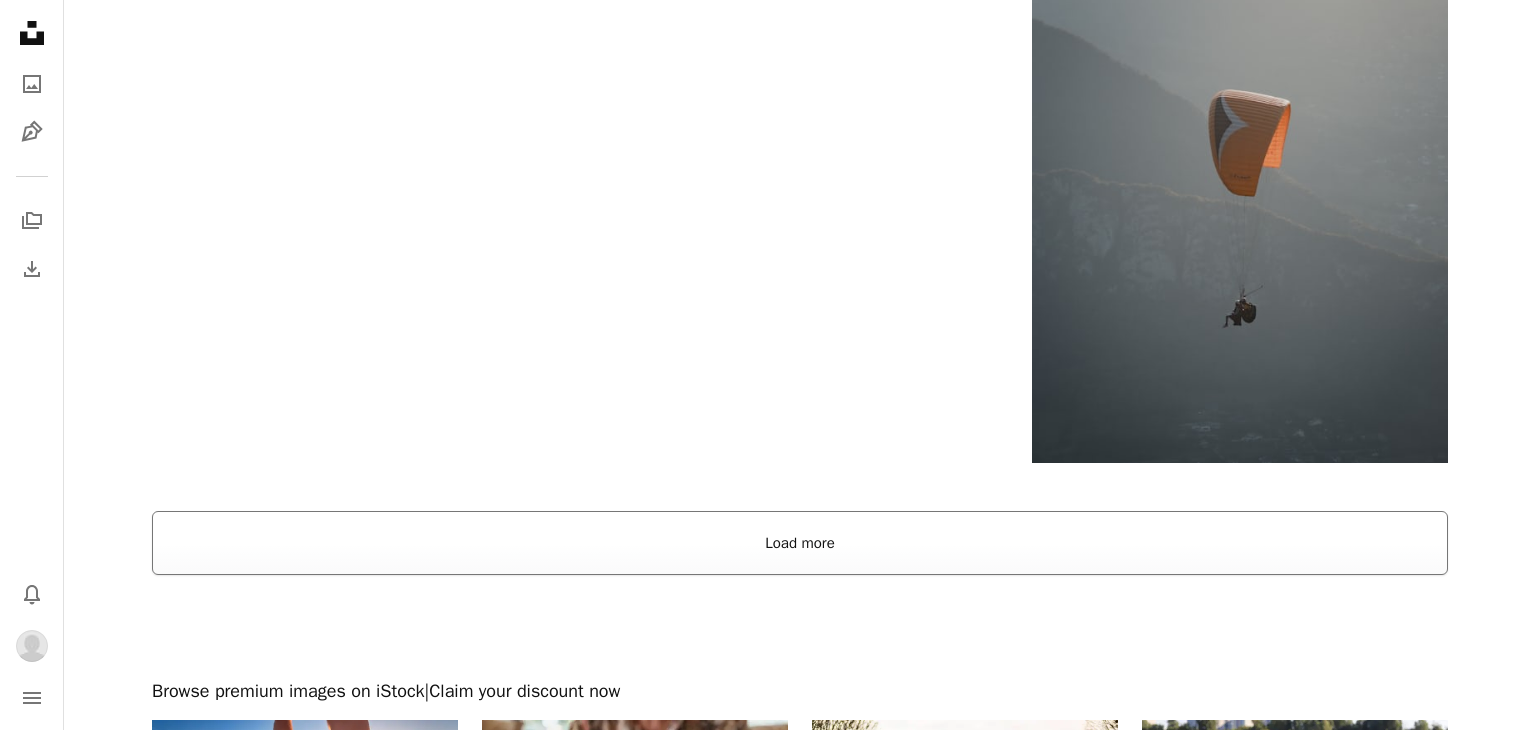 click on "Load more" at bounding box center [800, 543] 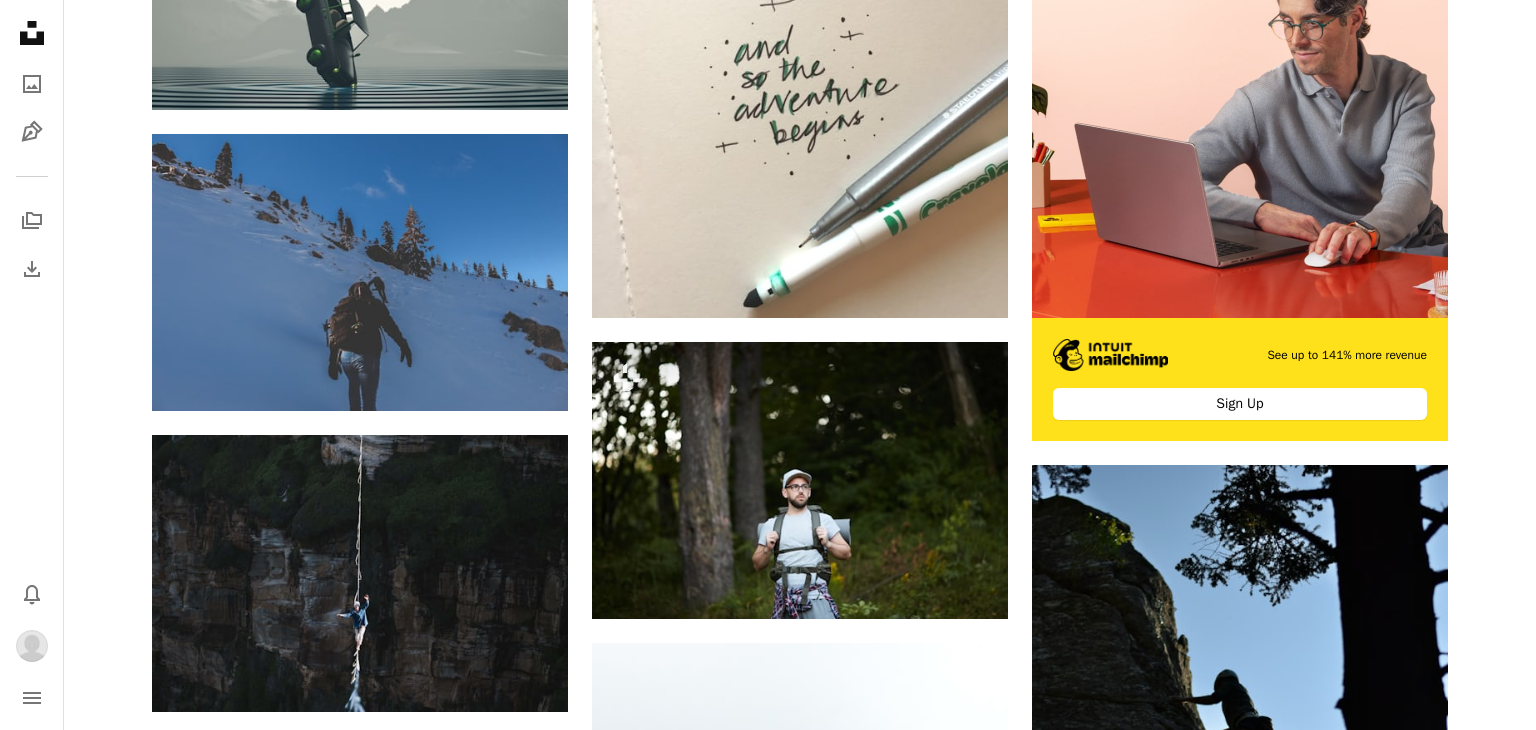 scroll, scrollTop: 0, scrollLeft: 0, axis: both 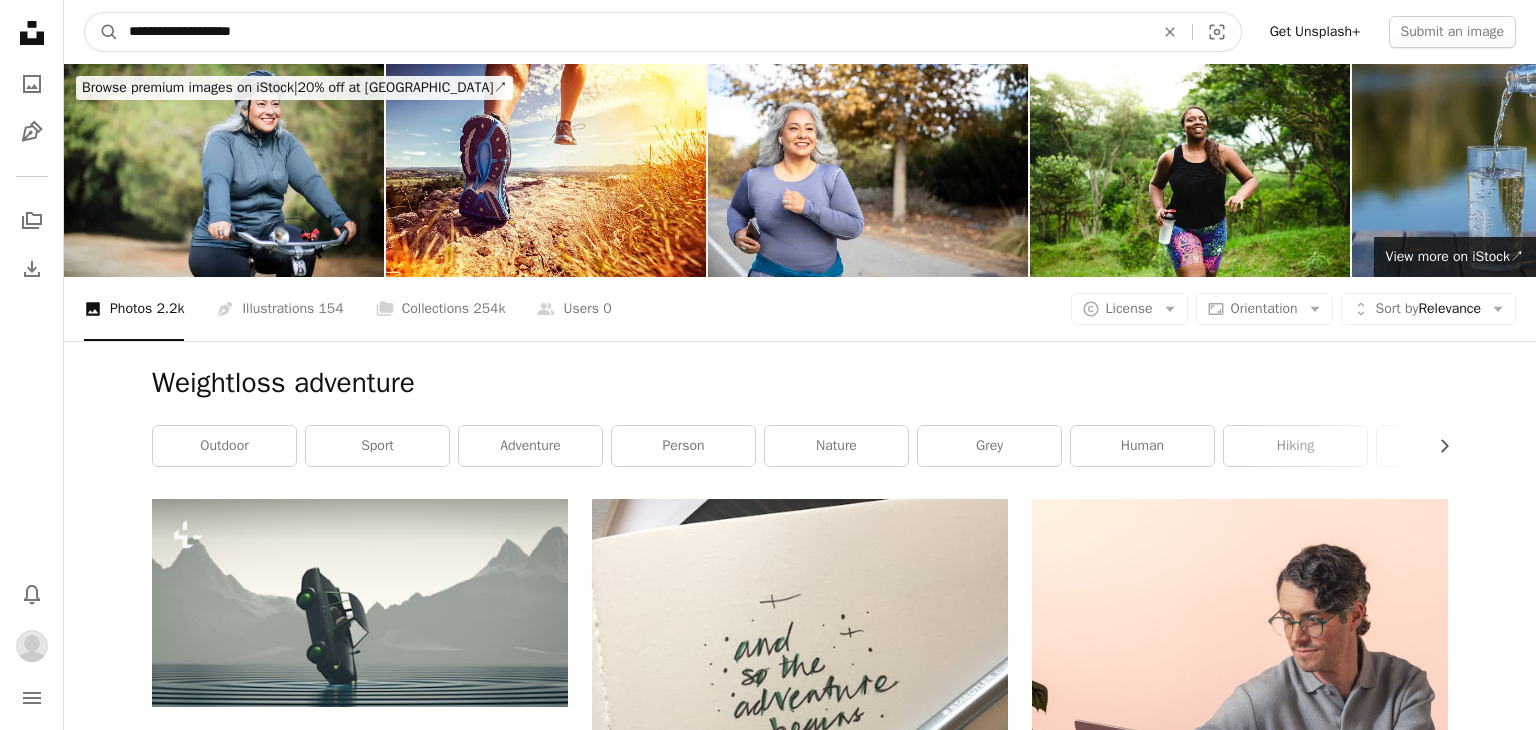 click on "**********" at bounding box center (633, 32) 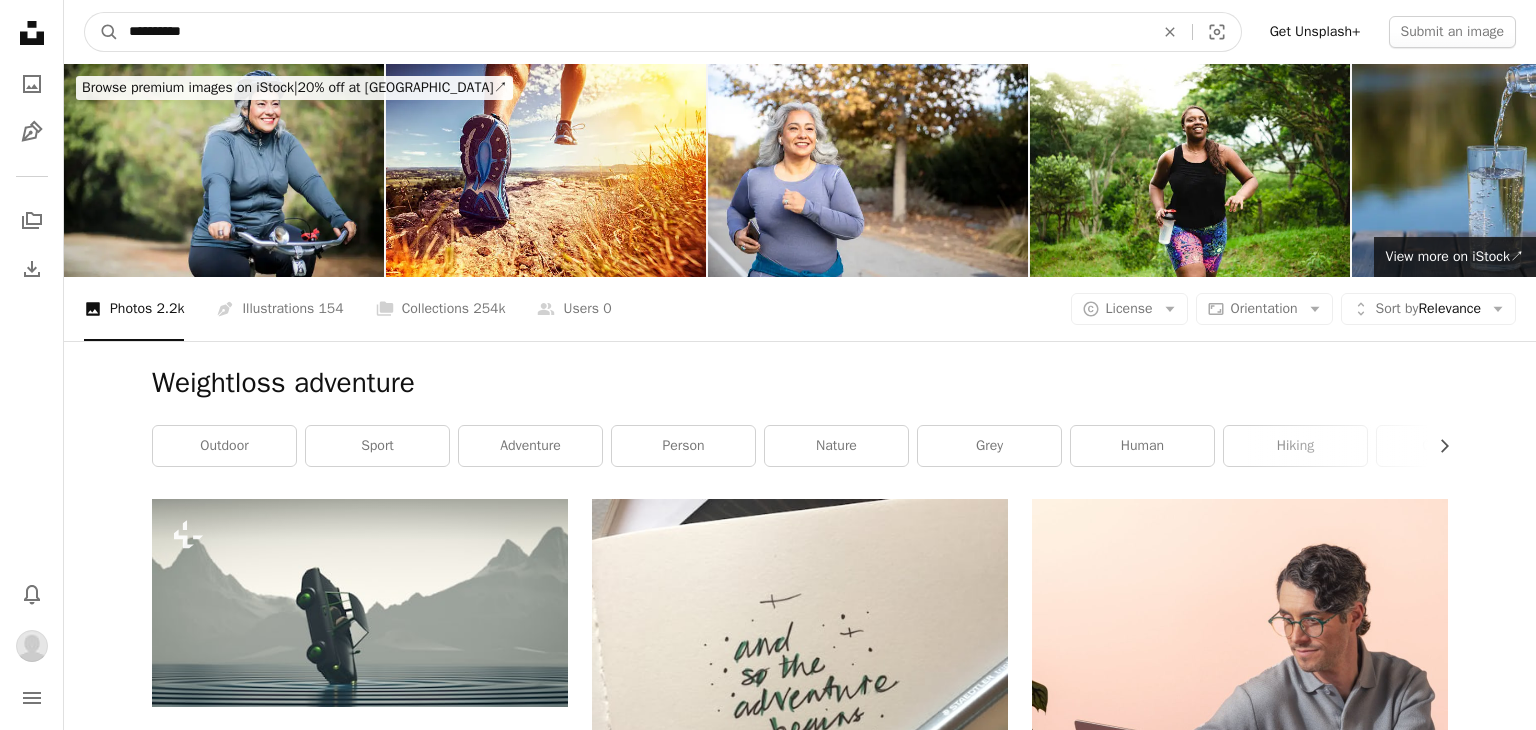 type on "**********" 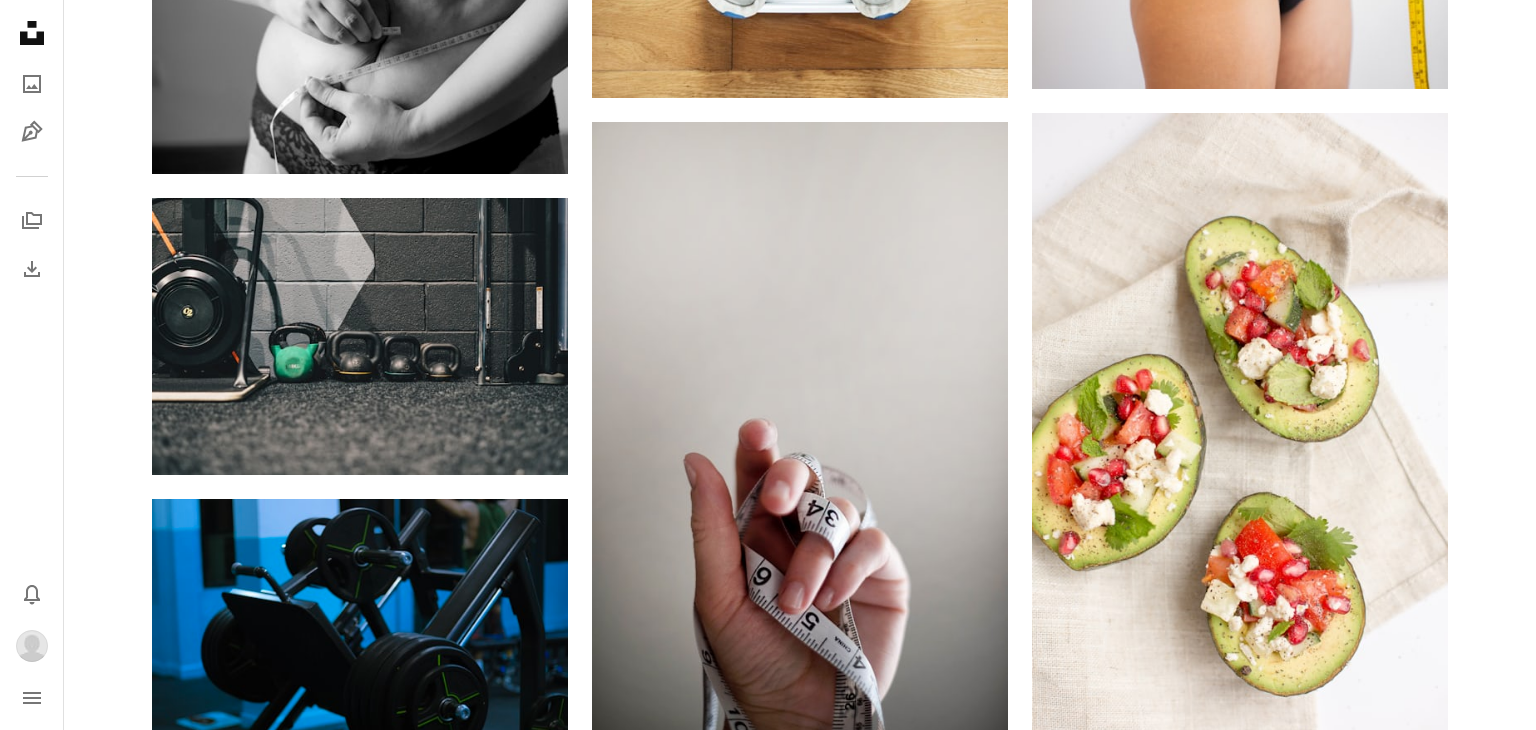 scroll, scrollTop: 0, scrollLeft: 0, axis: both 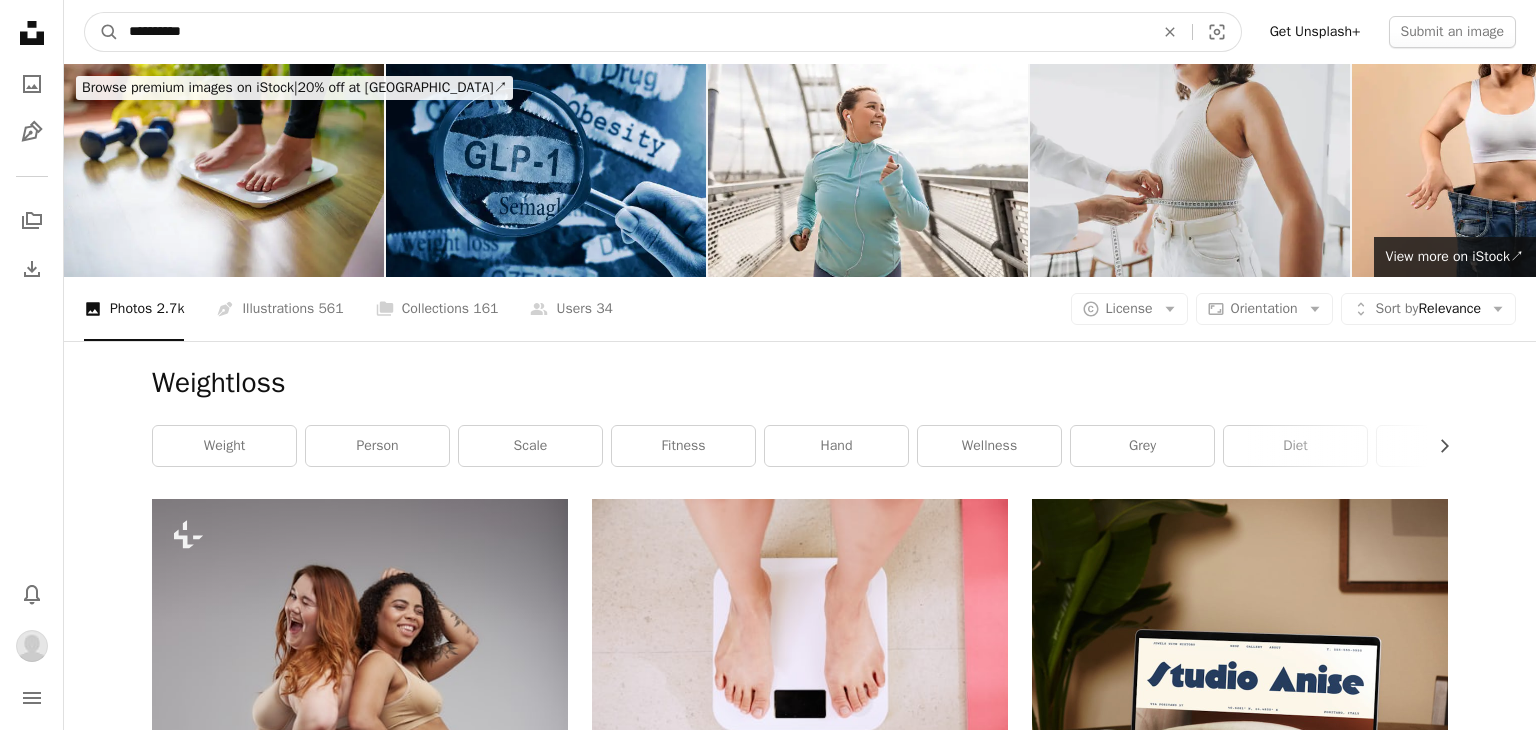 click on "**********" at bounding box center [633, 32] 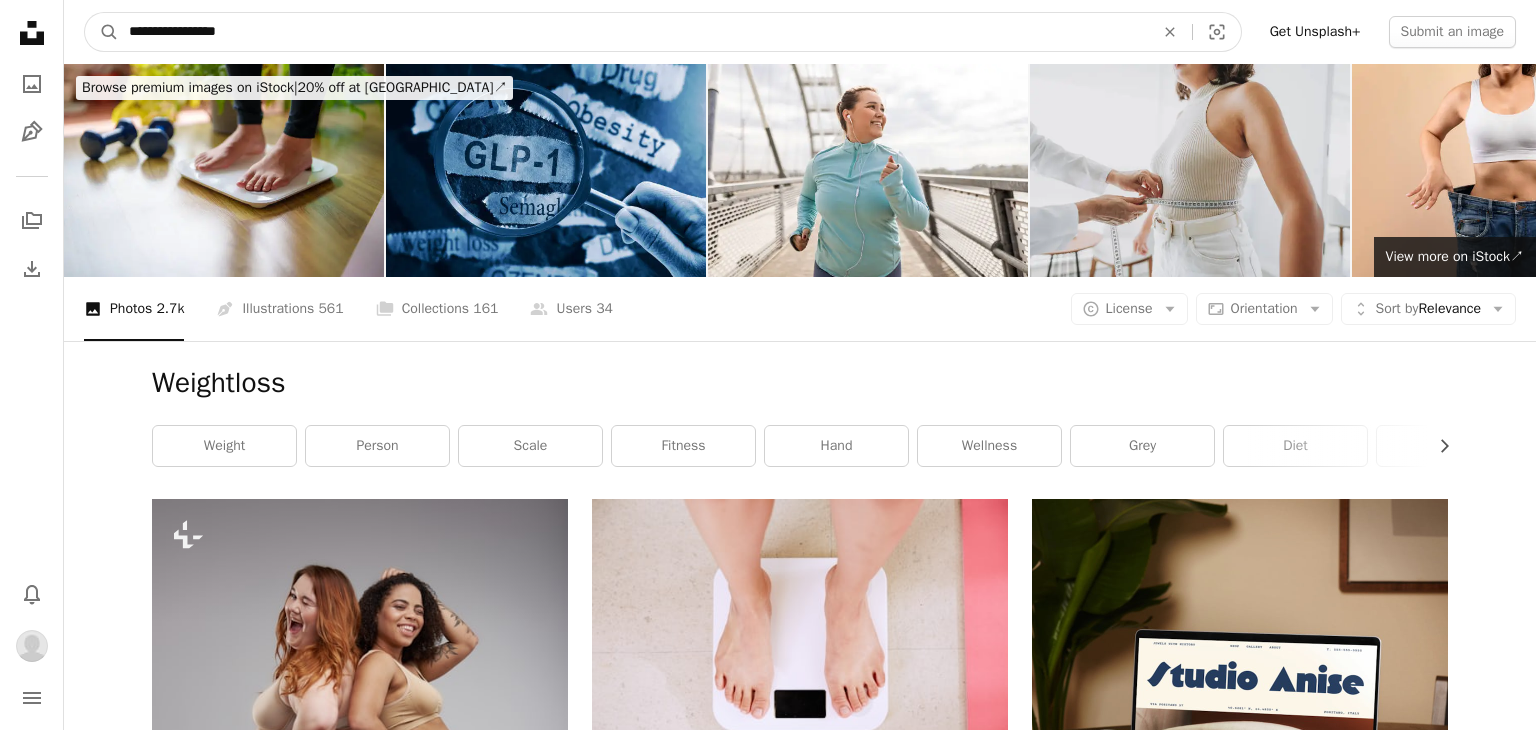 type on "**********" 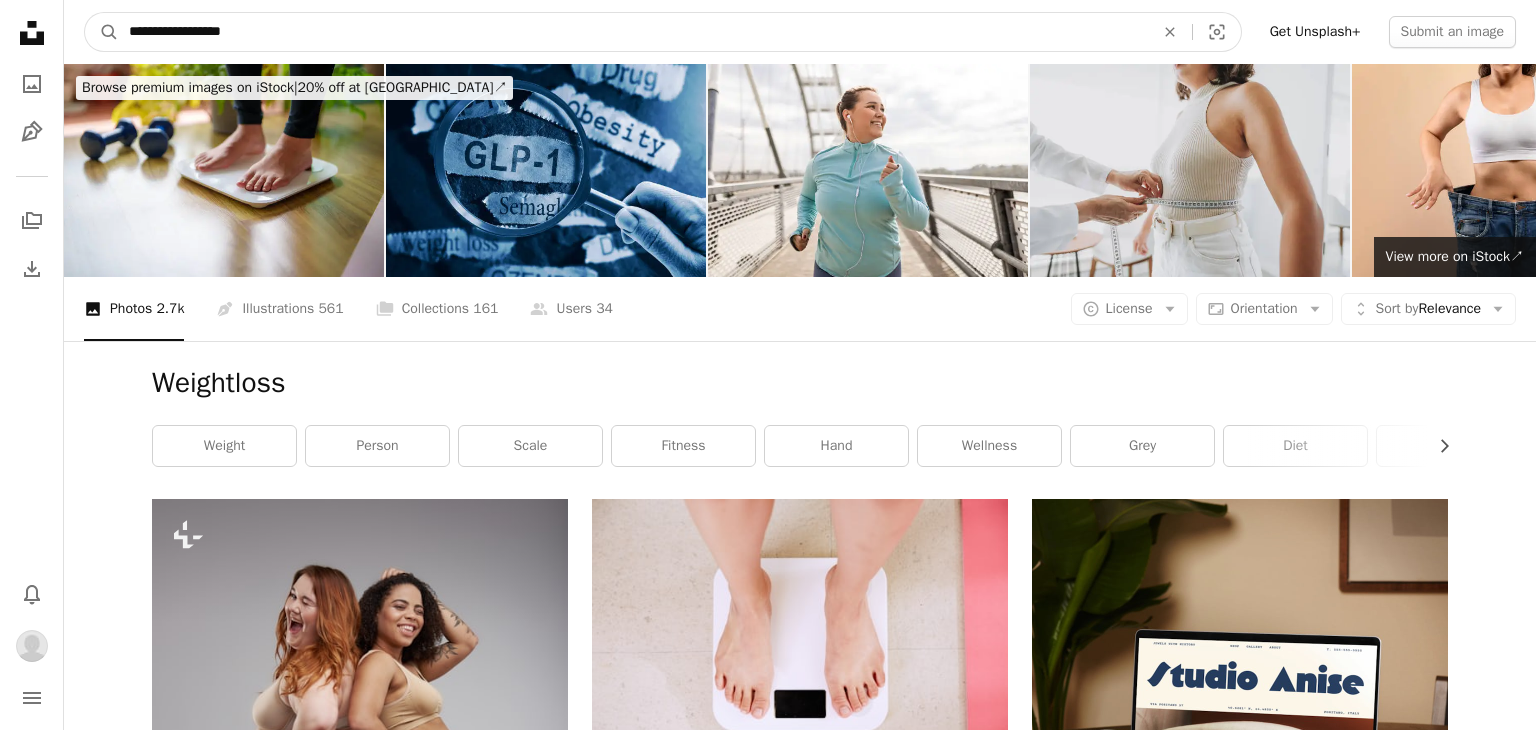 click on "A magnifying glass" at bounding box center (102, 32) 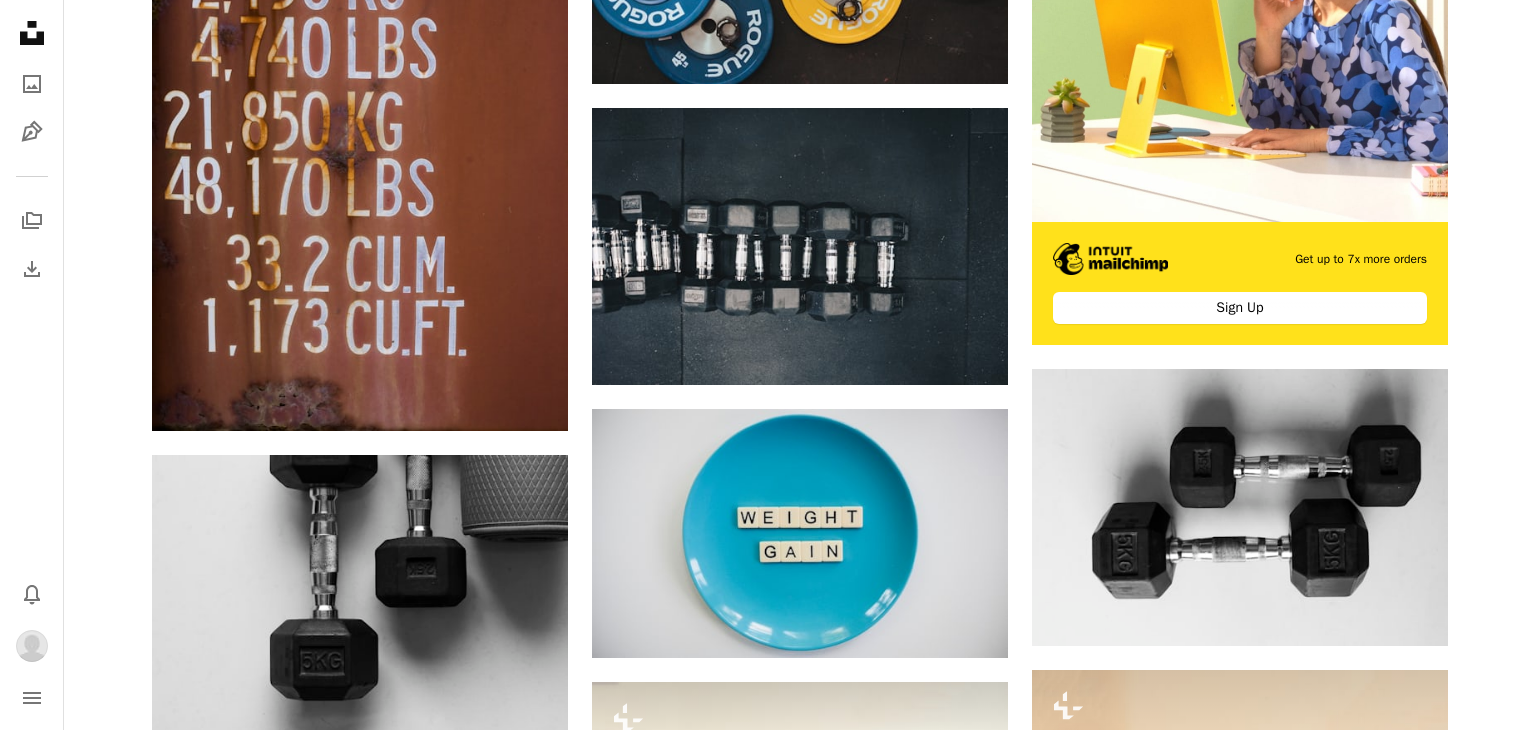 scroll, scrollTop: 0, scrollLeft: 0, axis: both 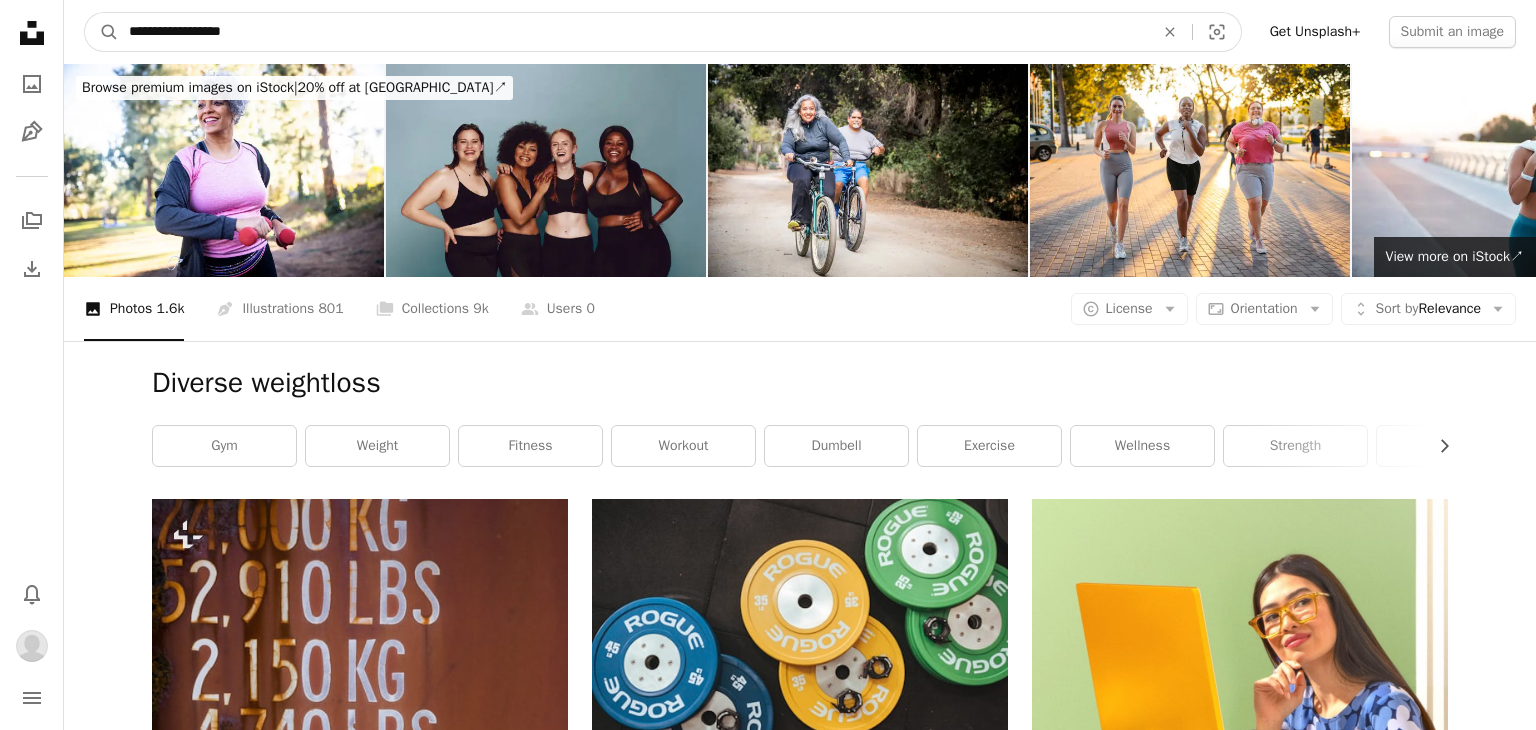 click on "**********" at bounding box center (633, 32) 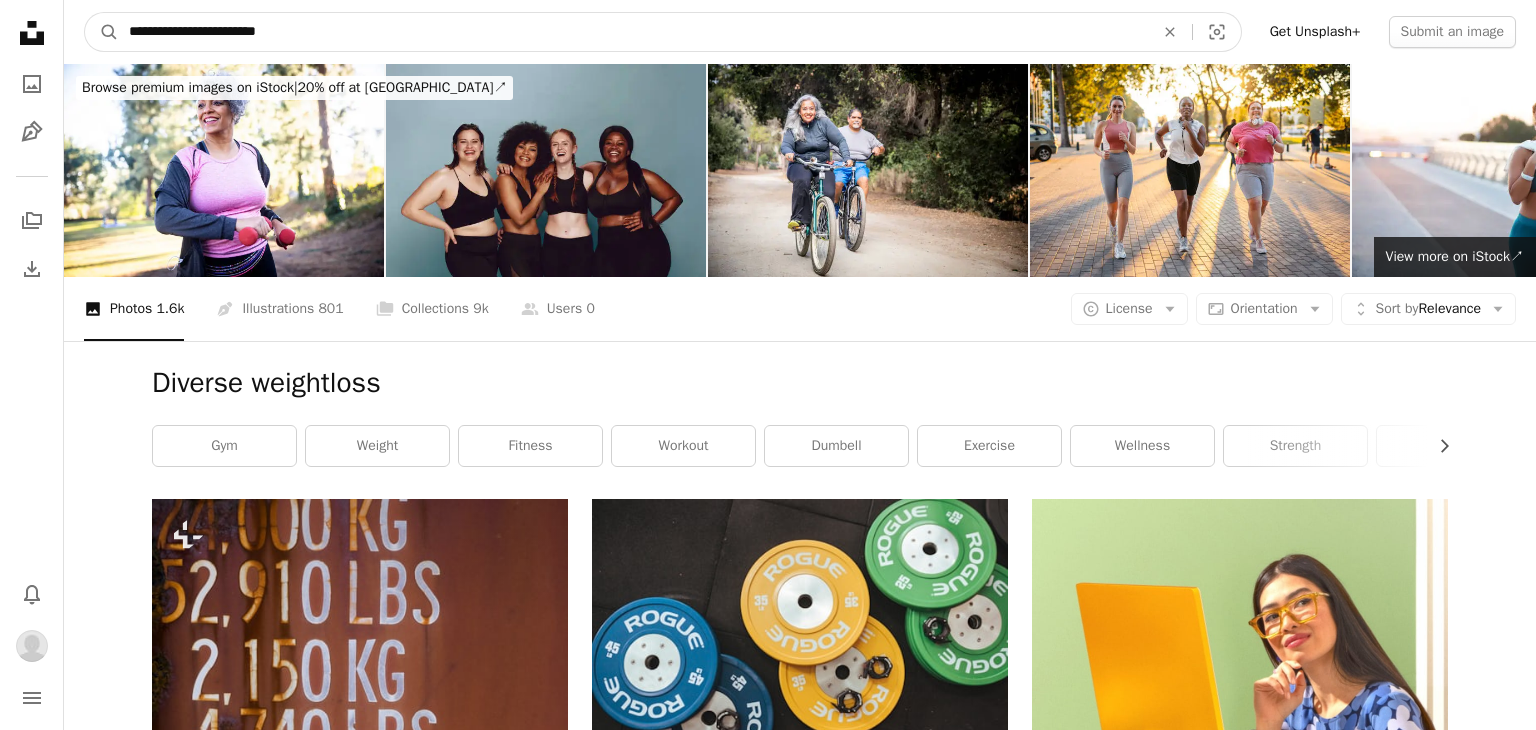 type on "**********" 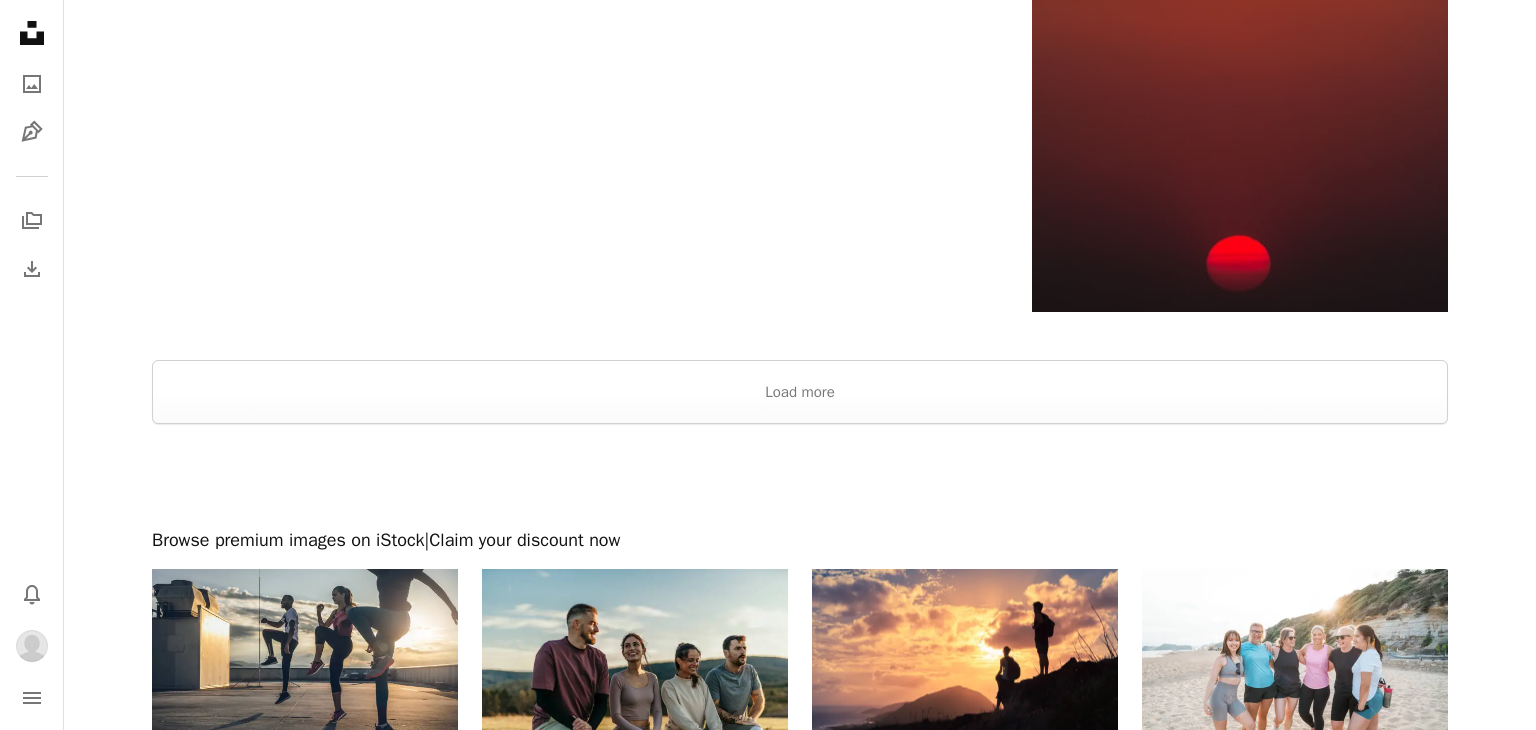scroll, scrollTop: 4118, scrollLeft: 0, axis: vertical 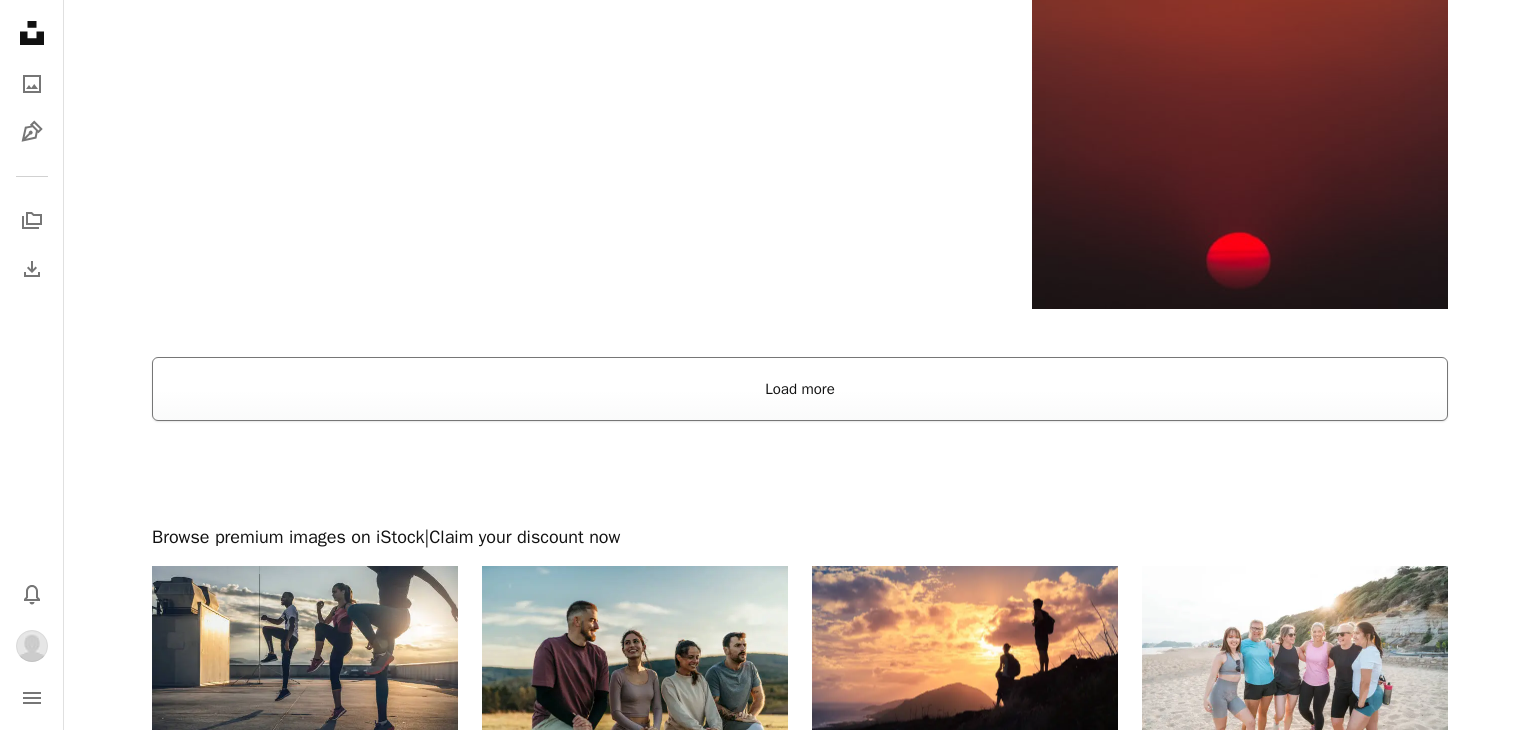 click on "Load more" at bounding box center (800, 389) 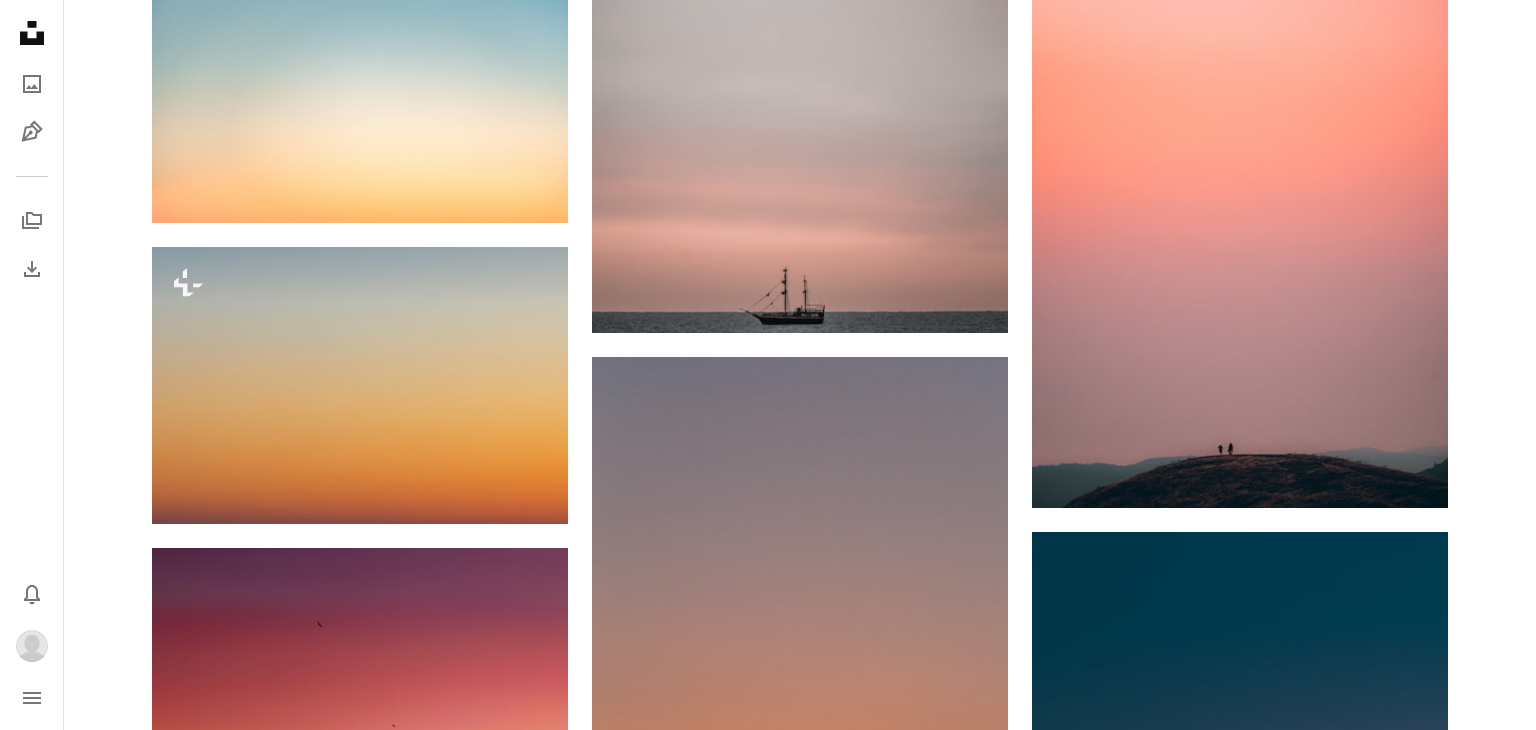 scroll, scrollTop: 0, scrollLeft: 0, axis: both 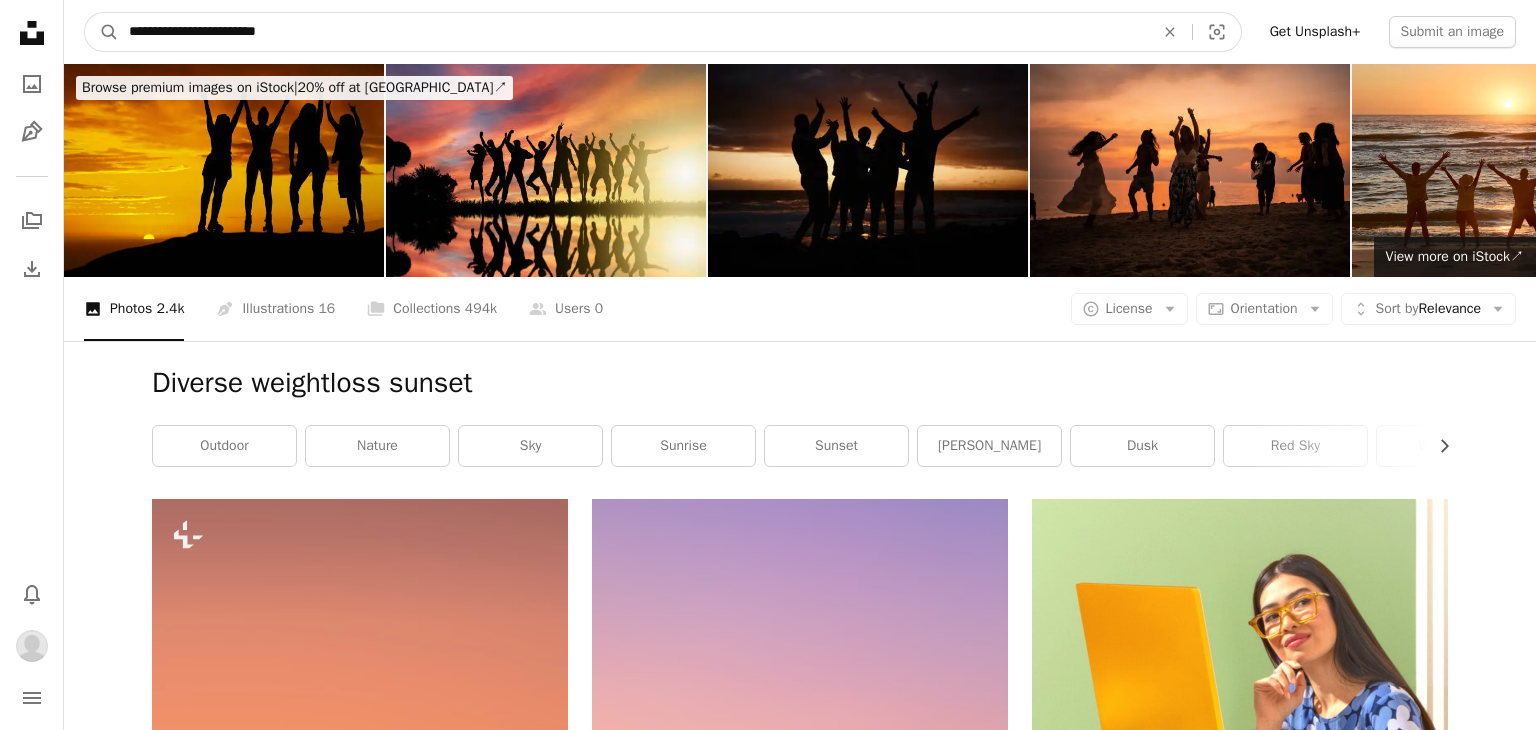 click on "**********" at bounding box center [633, 32] 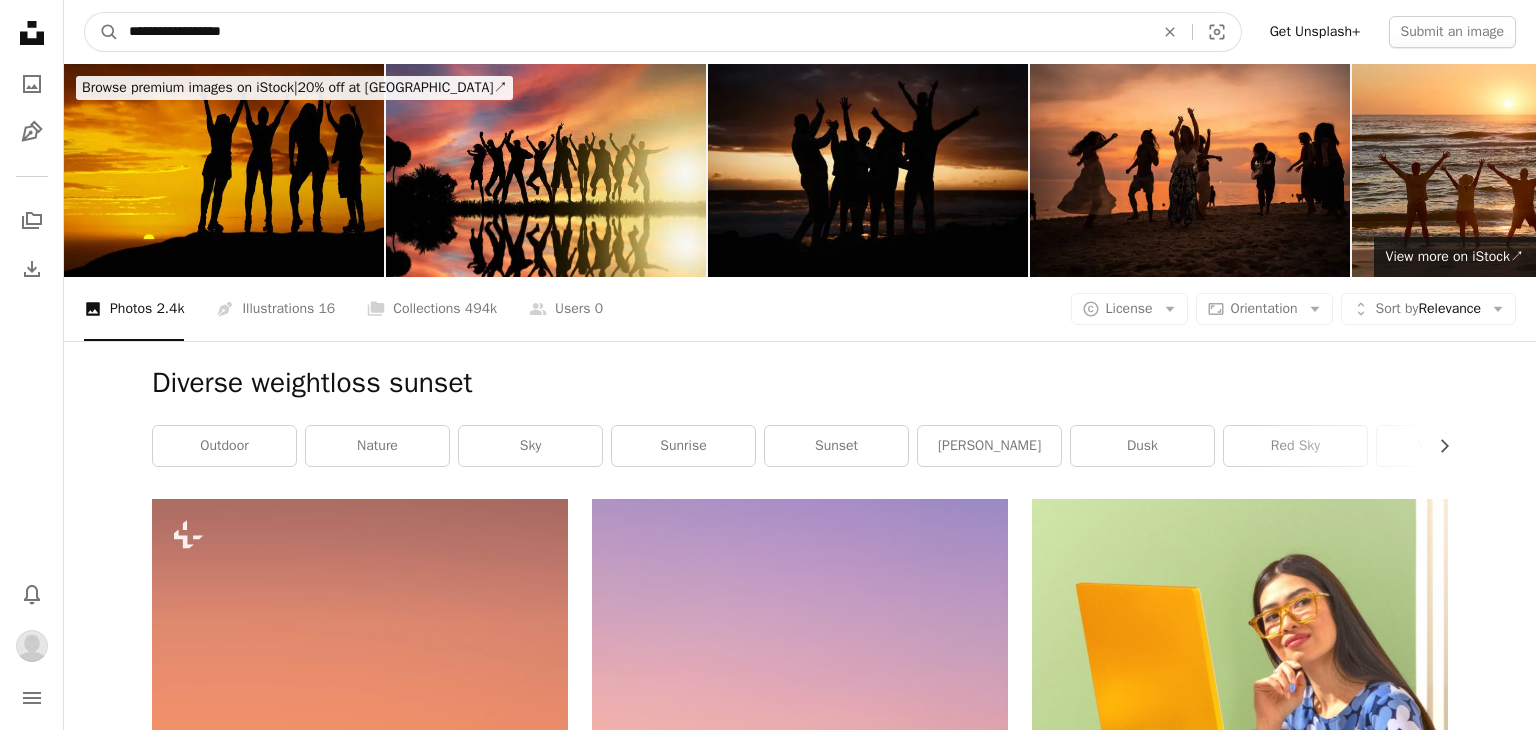 type on "**********" 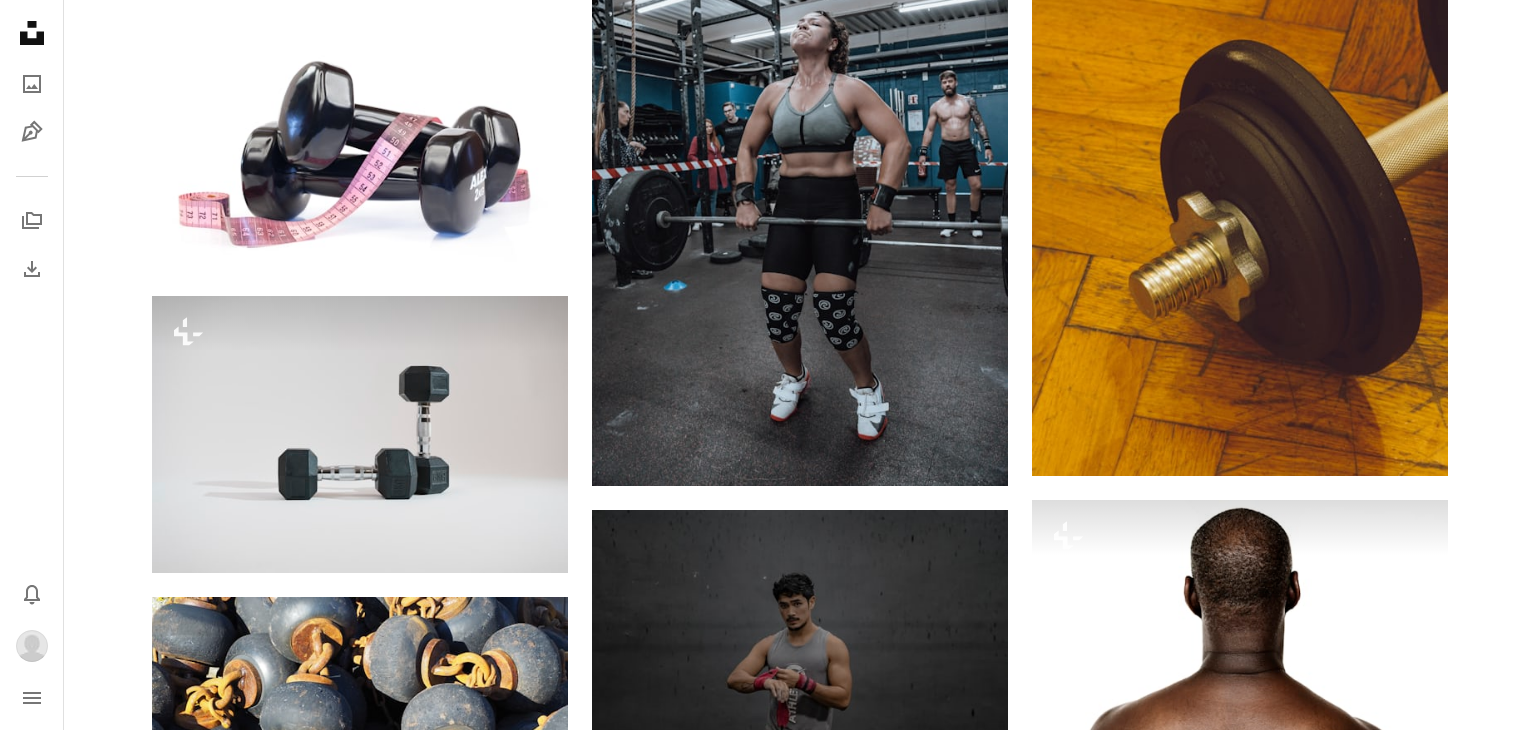 scroll, scrollTop: 29747, scrollLeft: 0, axis: vertical 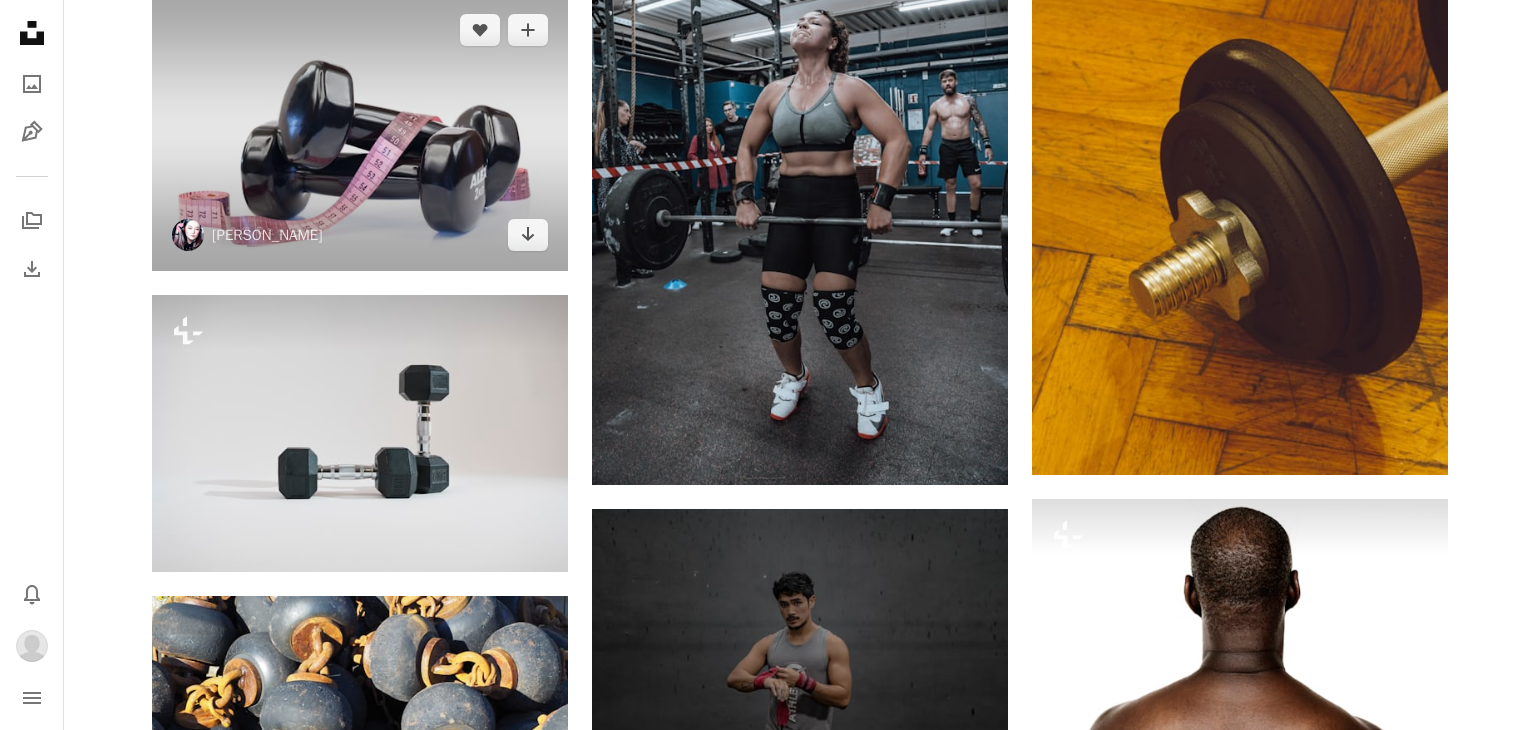 click at bounding box center (360, 132) 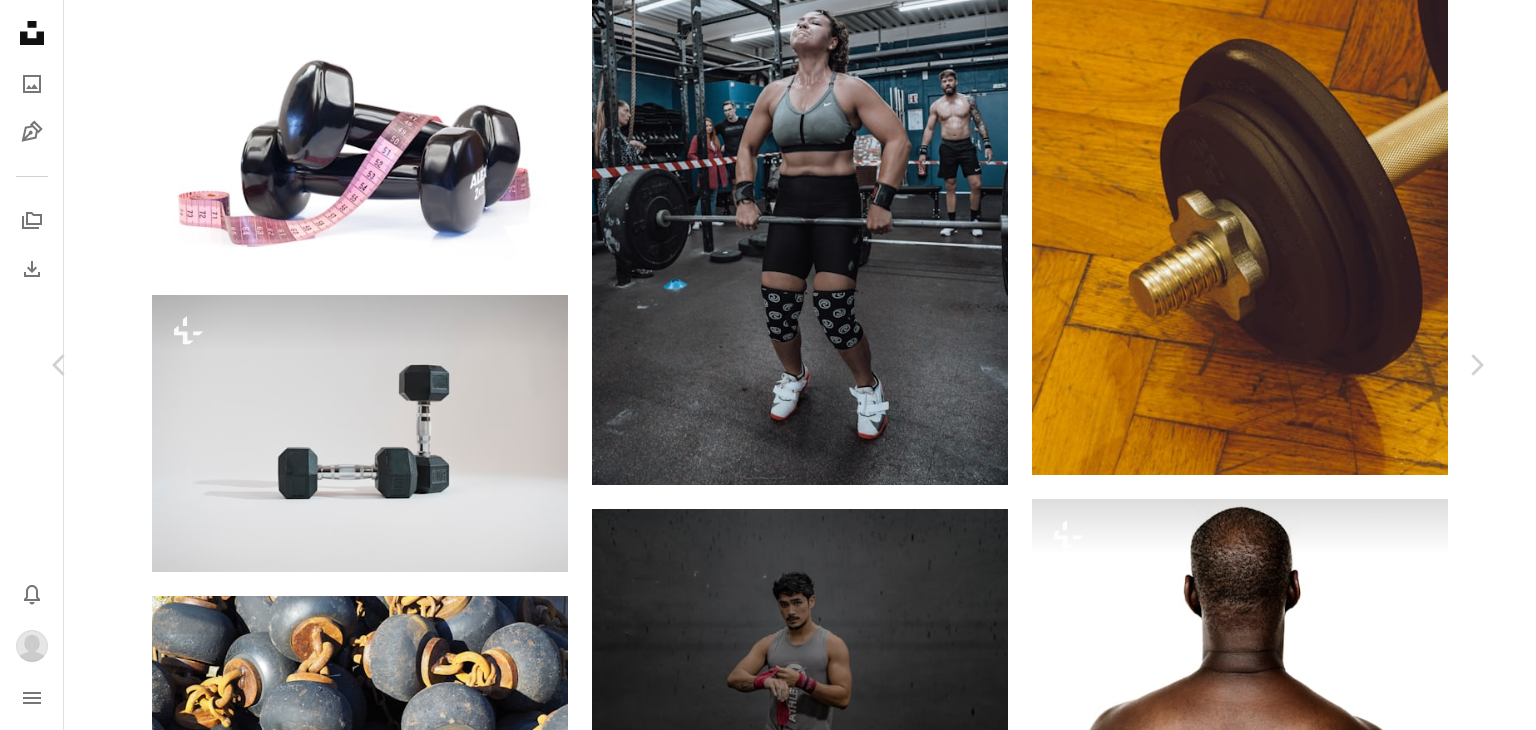 scroll, scrollTop: 11306, scrollLeft: 0, axis: vertical 